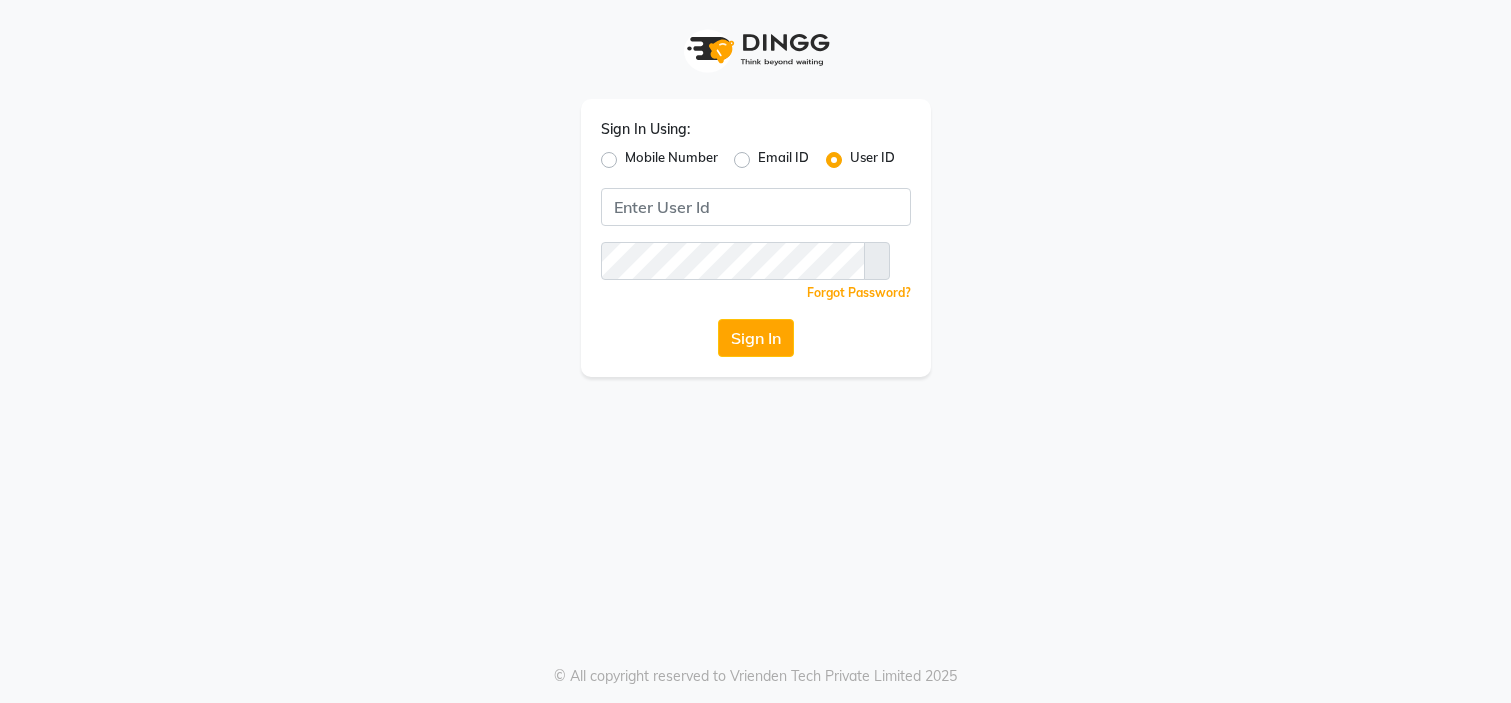 scroll, scrollTop: 0, scrollLeft: 0, axis: both 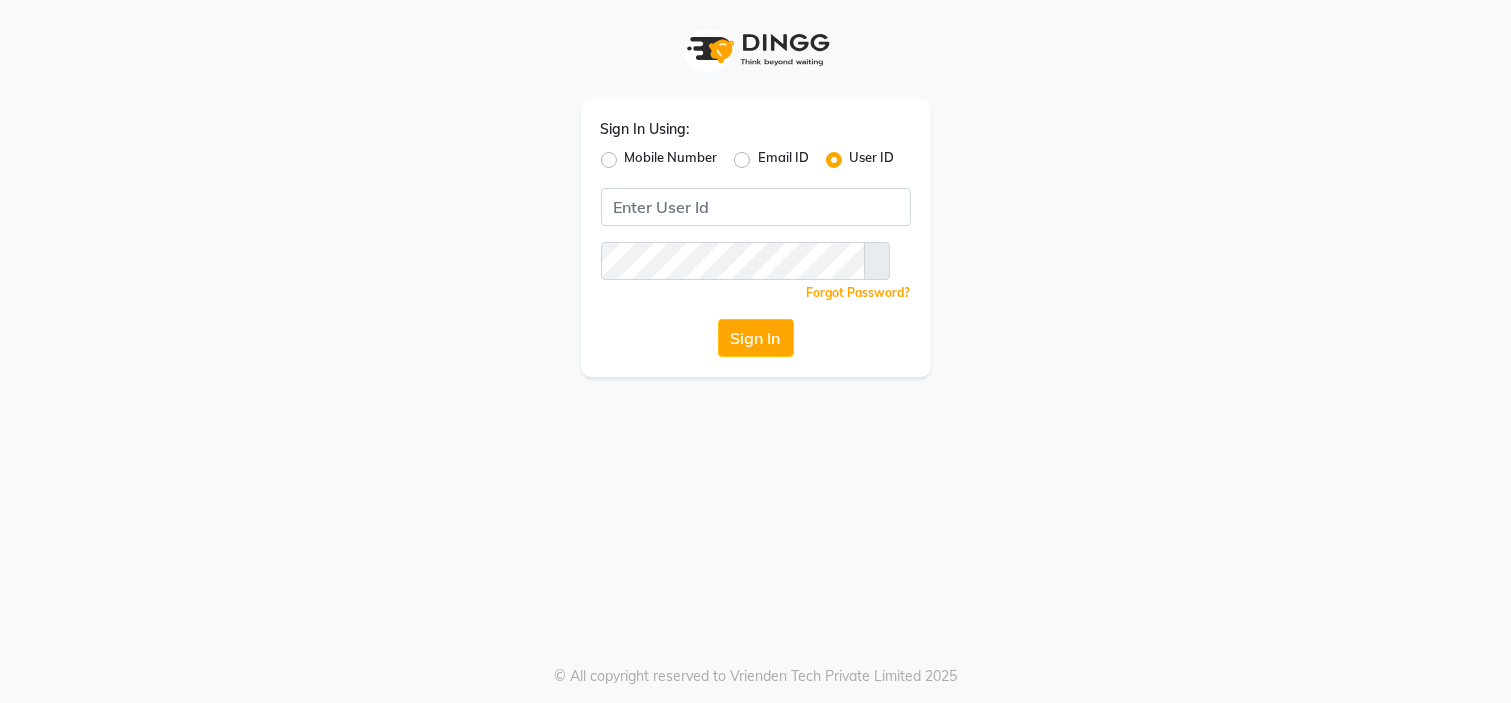click on "Mobile Number" at bounding box center [671, 160] 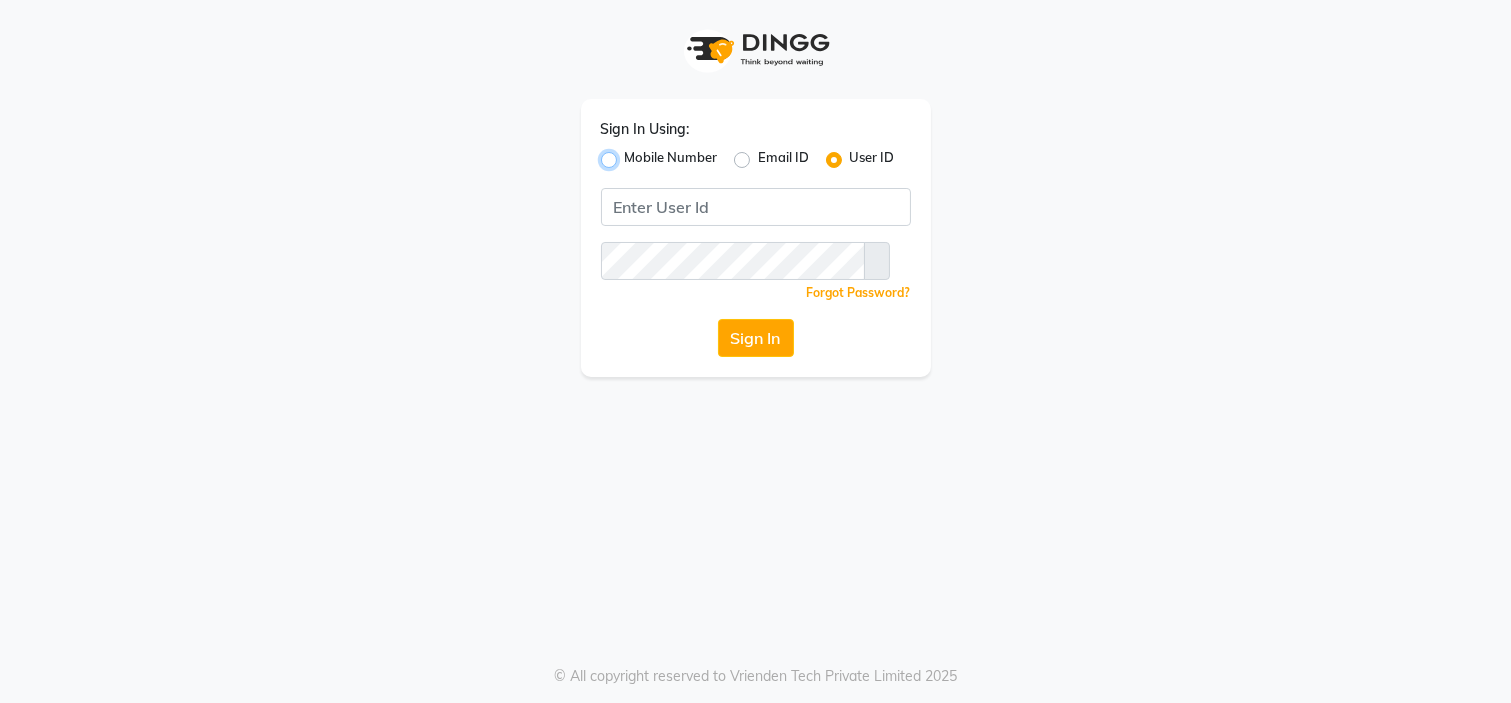 click on "Mobile Number" at bounding box center (631, 154) 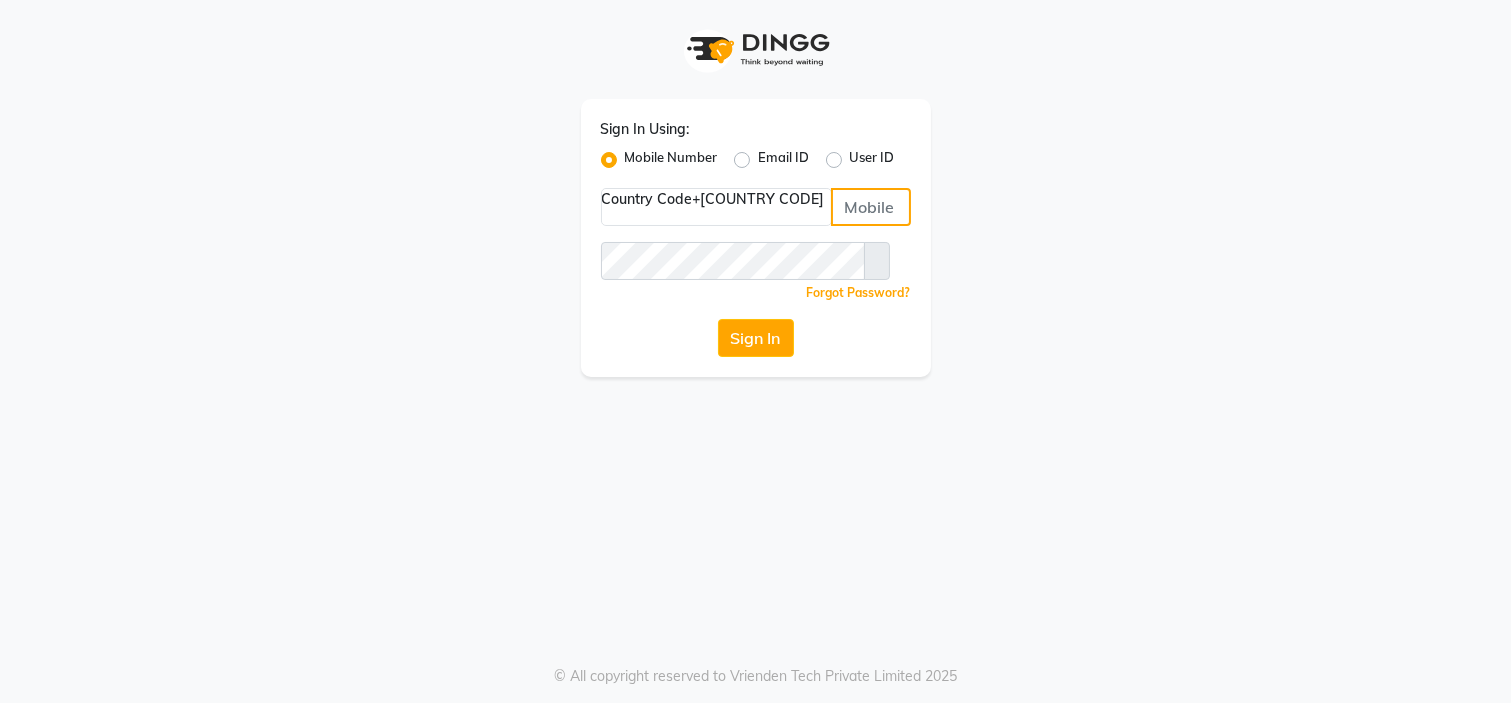 click at bounding box center (871, 207) 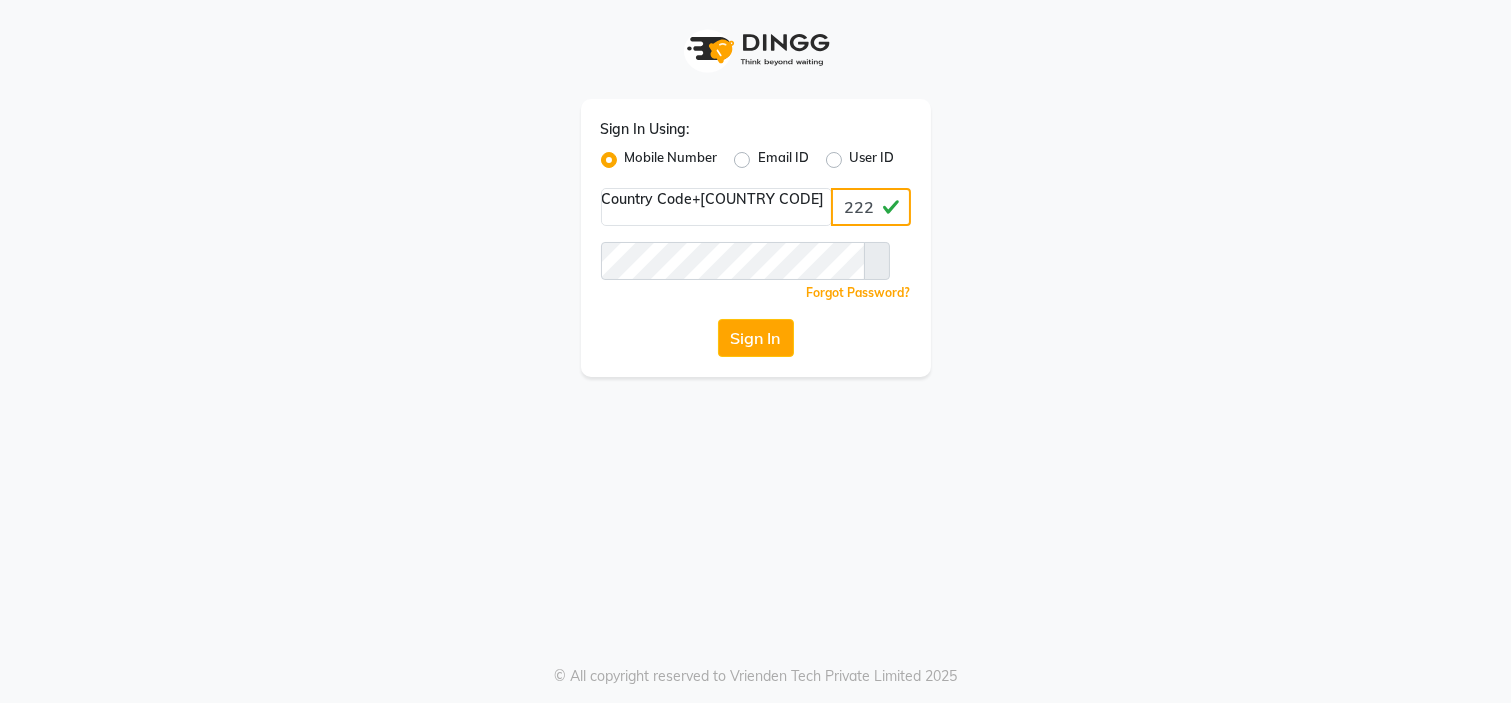 type on "2222222222" 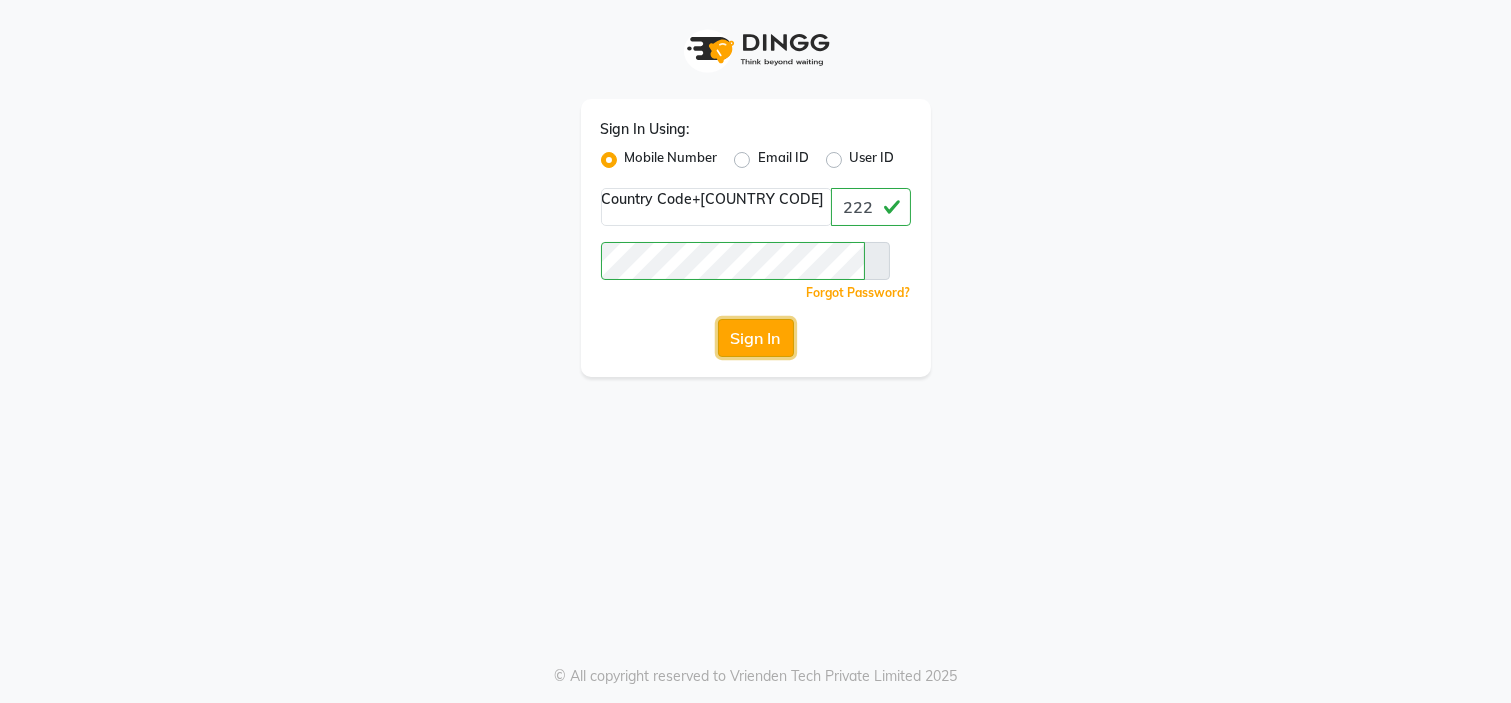 click on "Sign In" at bounding box center [756, 338] 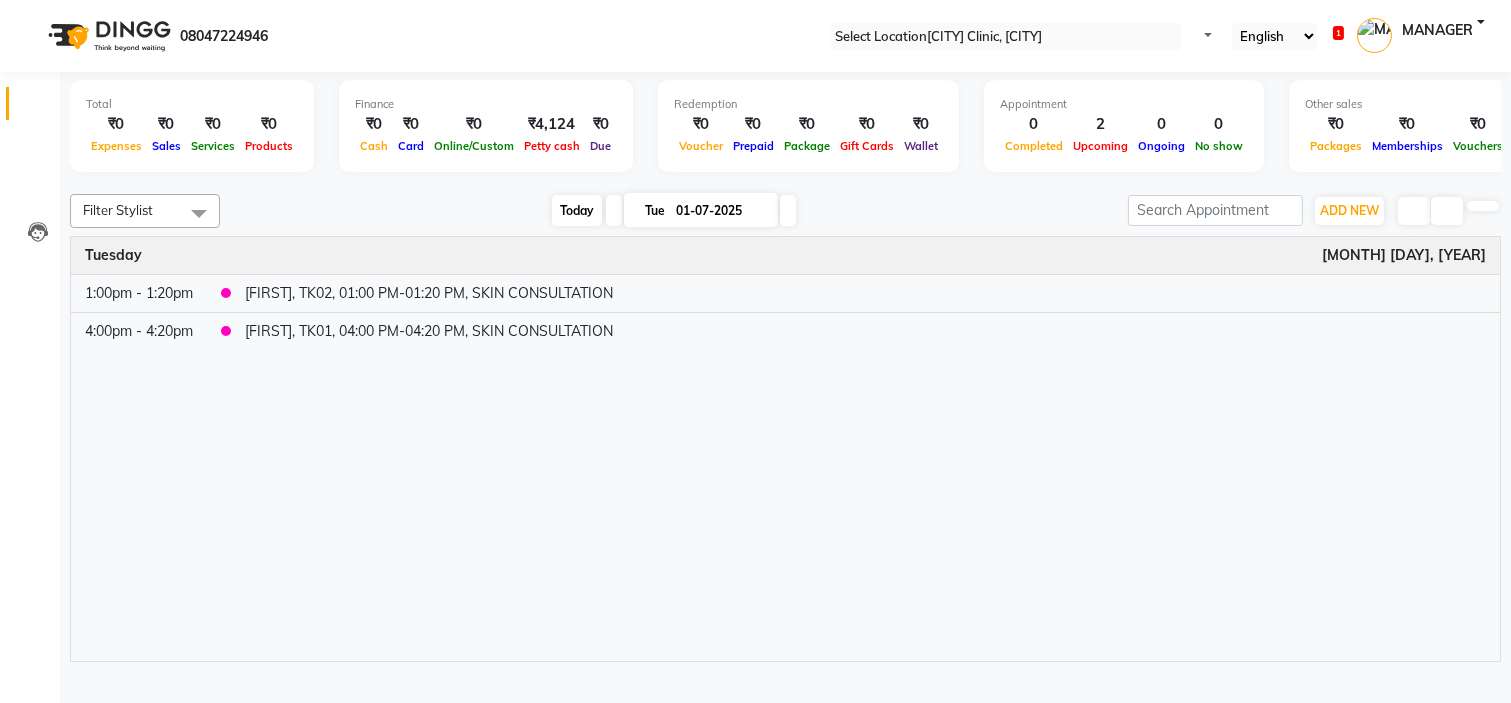 click on "Today" at bounding box center [577, 210] 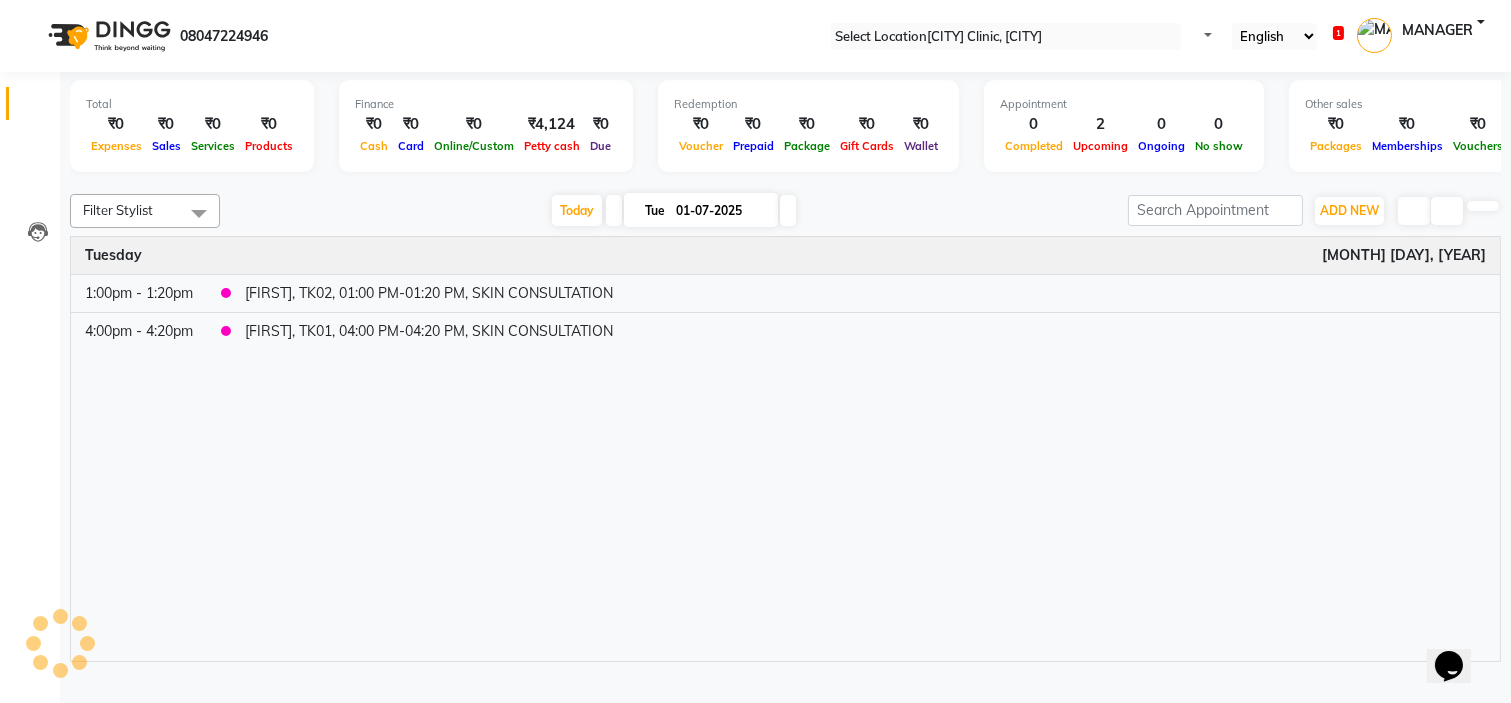 scroll, scrollTop: 0, scrollLeft: 0, axis: both 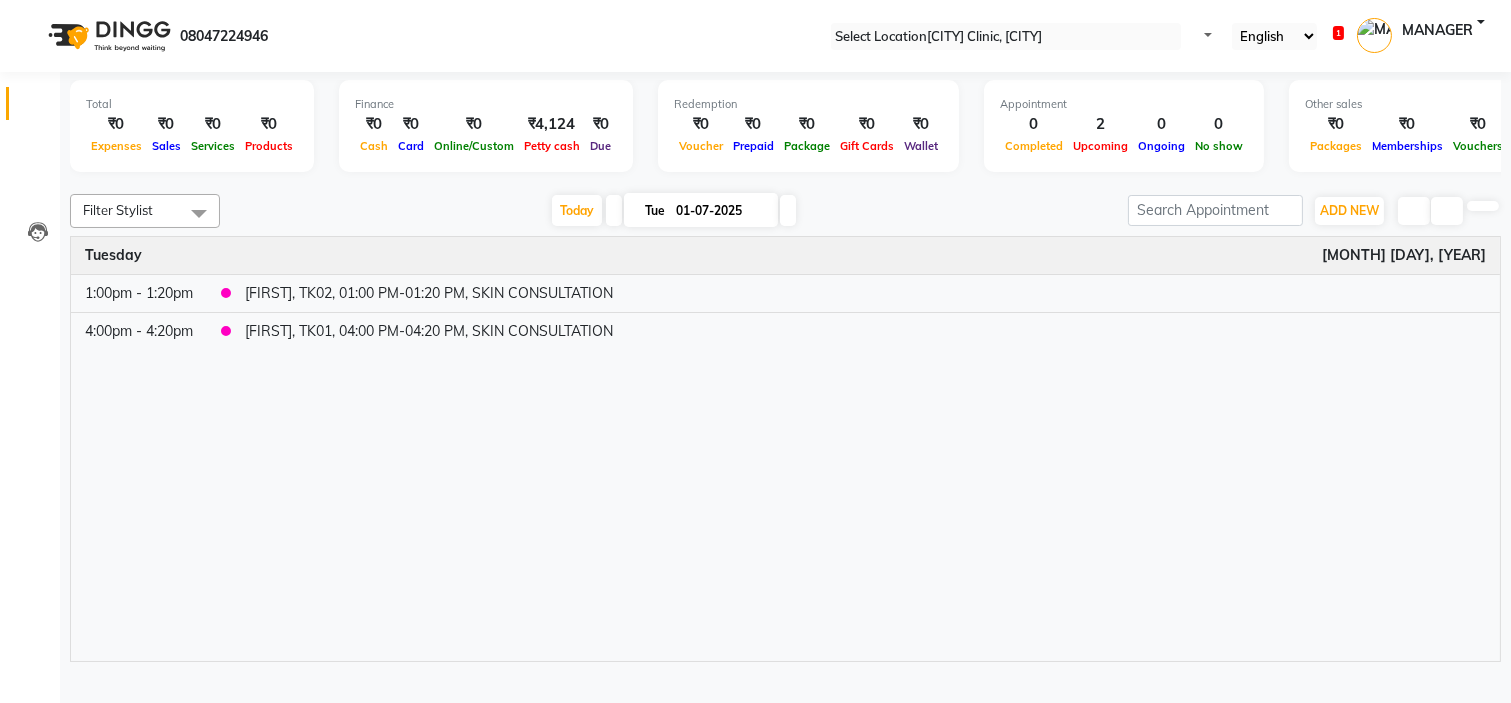 click on "Time Event Tuesday July 1, 2025 1:00pm - 1:20pm Shwetha, TK02, 01:00 PM-01:20 PM, SKIN CONSULTATION 4:00pm - 4:20pm Chandana, TK01, 04:00 PM-04:20 PM, SKIN CONSULTATION" at bounding box center (785, 449) 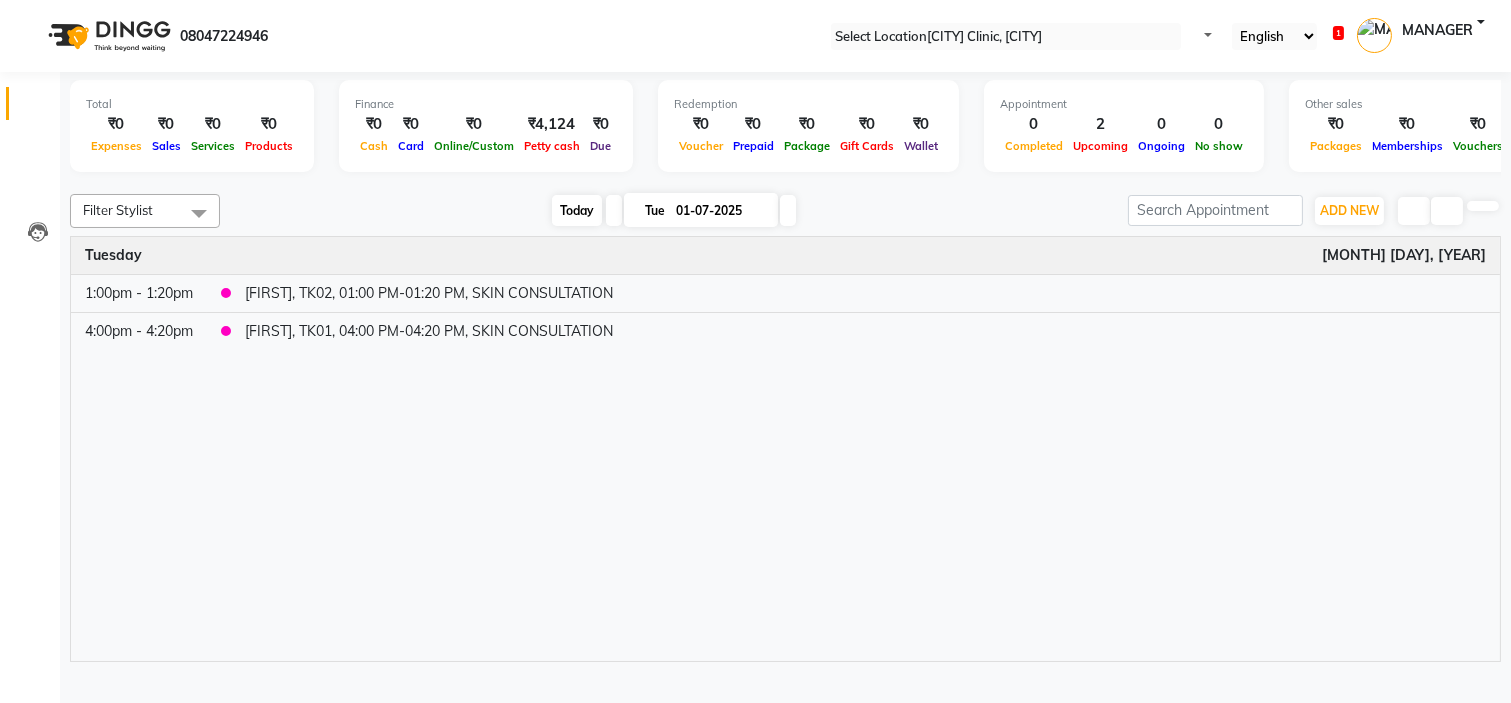 click on "Today" at bounding box center [577, 210] 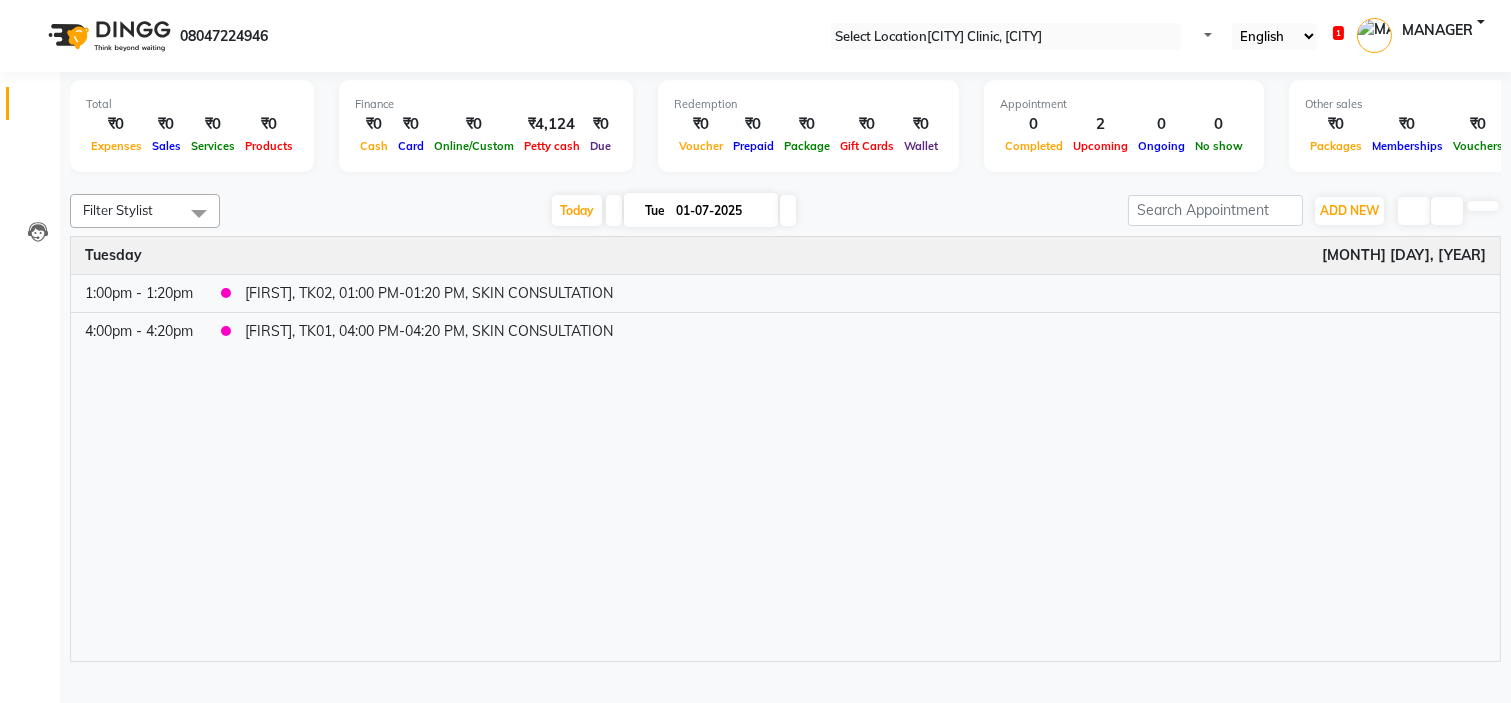click at bounding box center [785, 182] 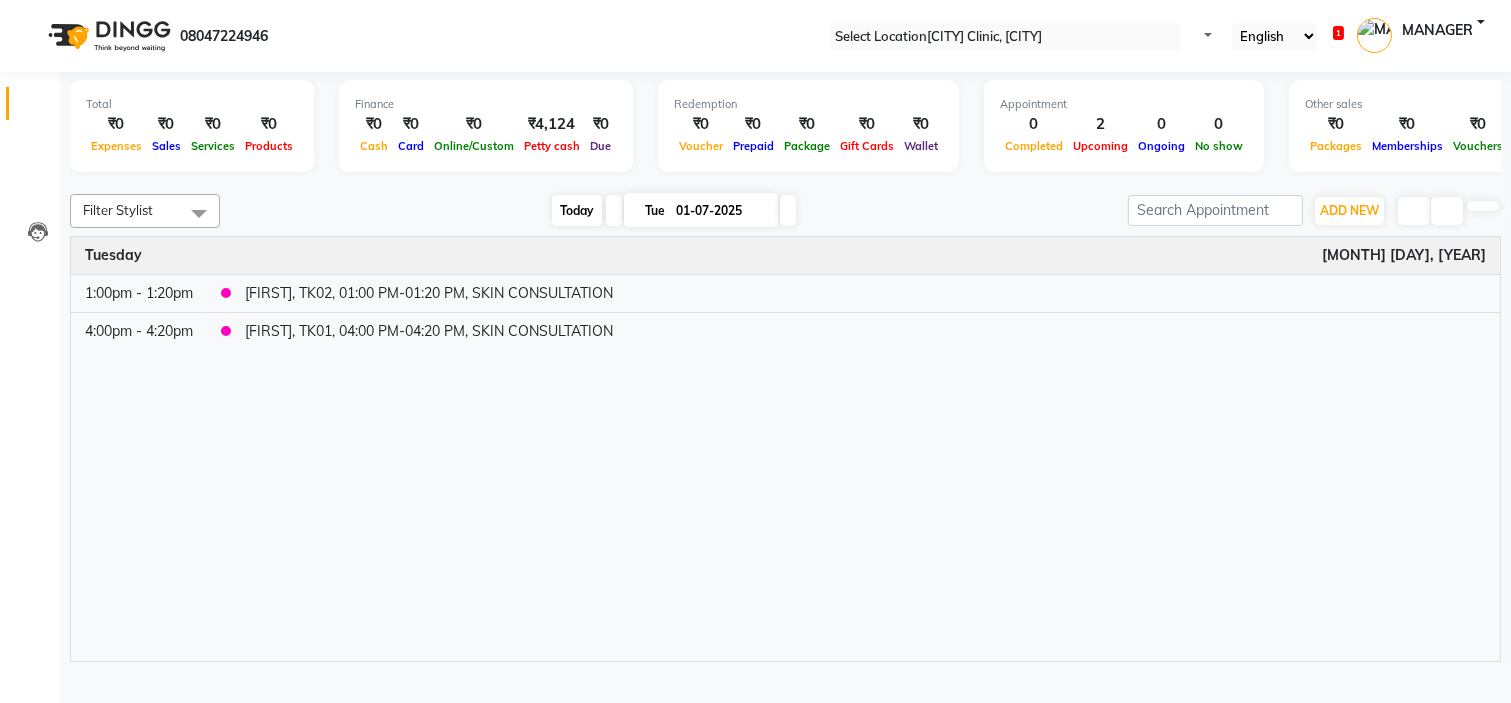 click on "Today" at bounding box center (577, 210) 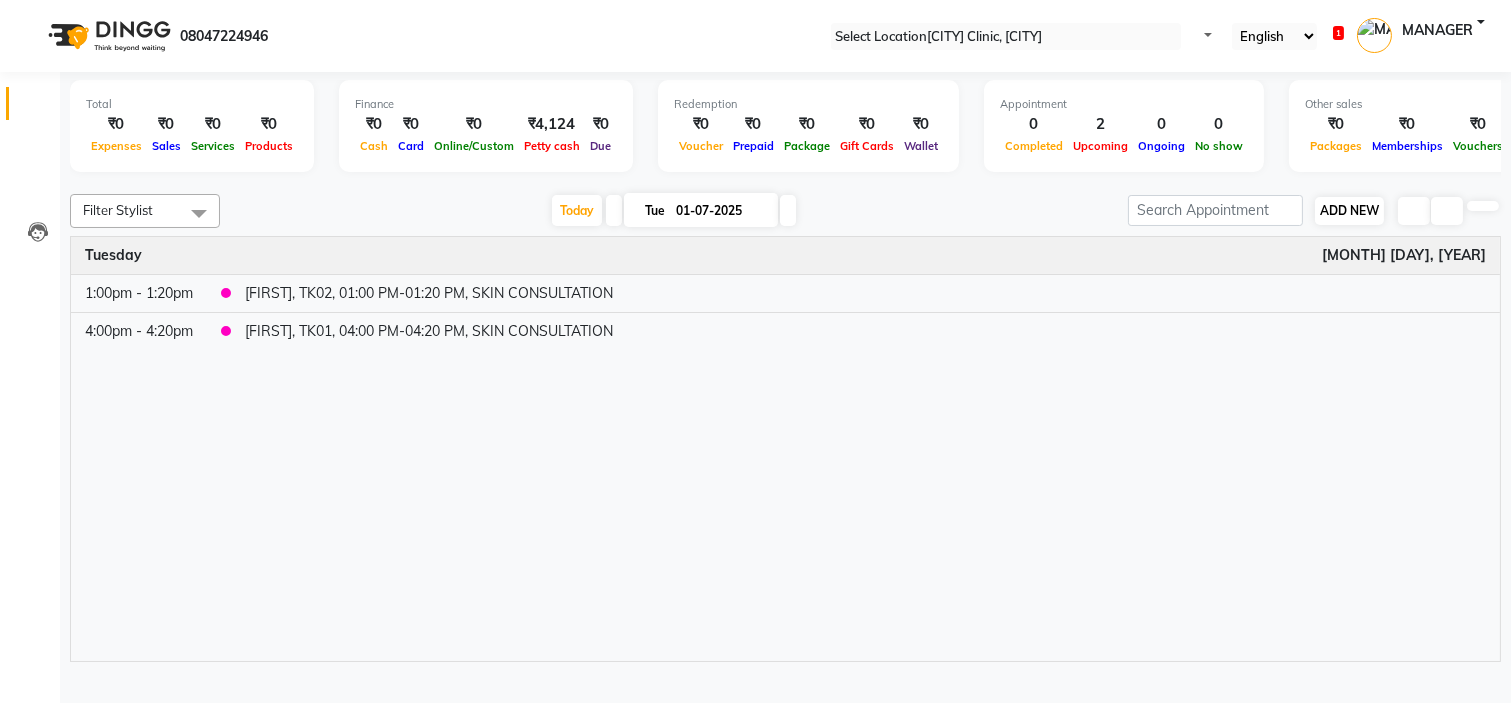 click on "ADD NEW Toggle Dropdown" at bounding box center (1349, 211) 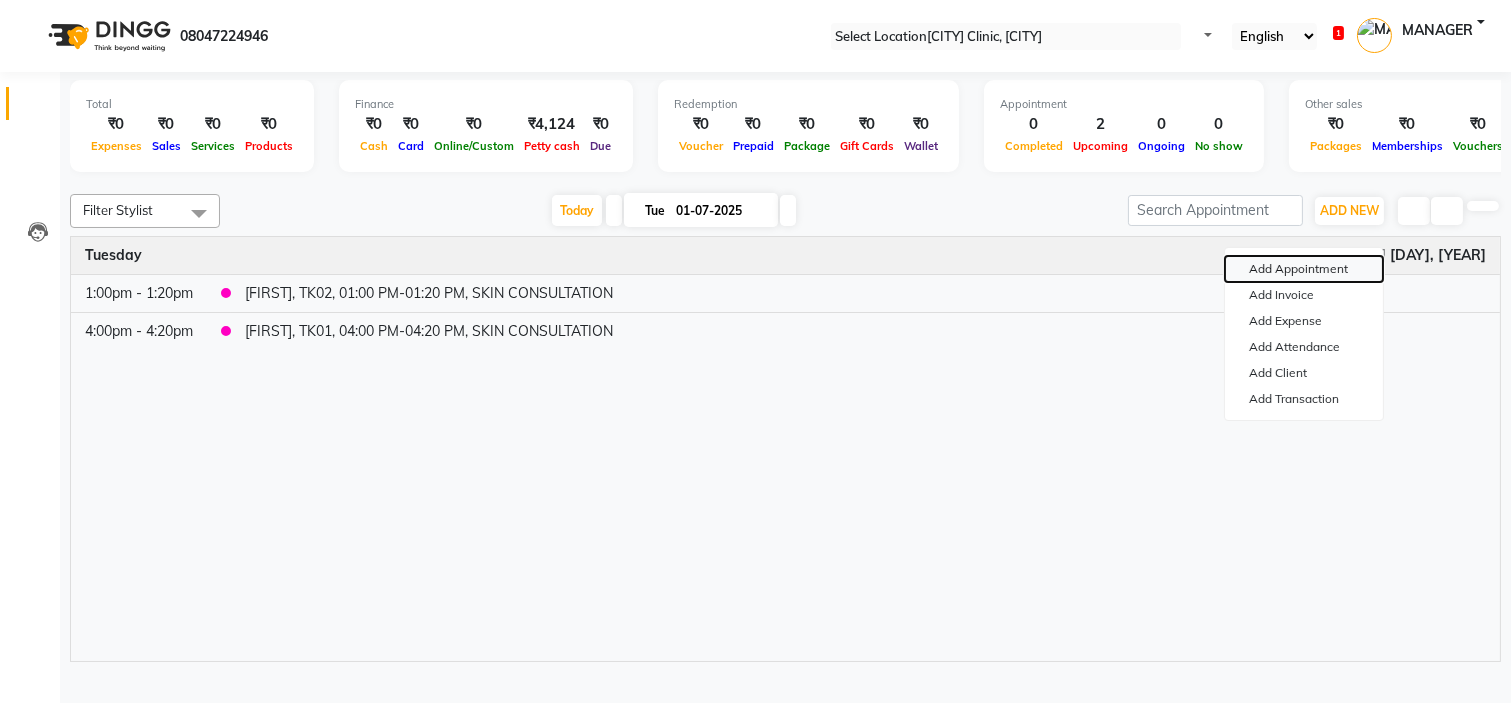 click on "Add Appointment" at bounding box center [1304, 269] 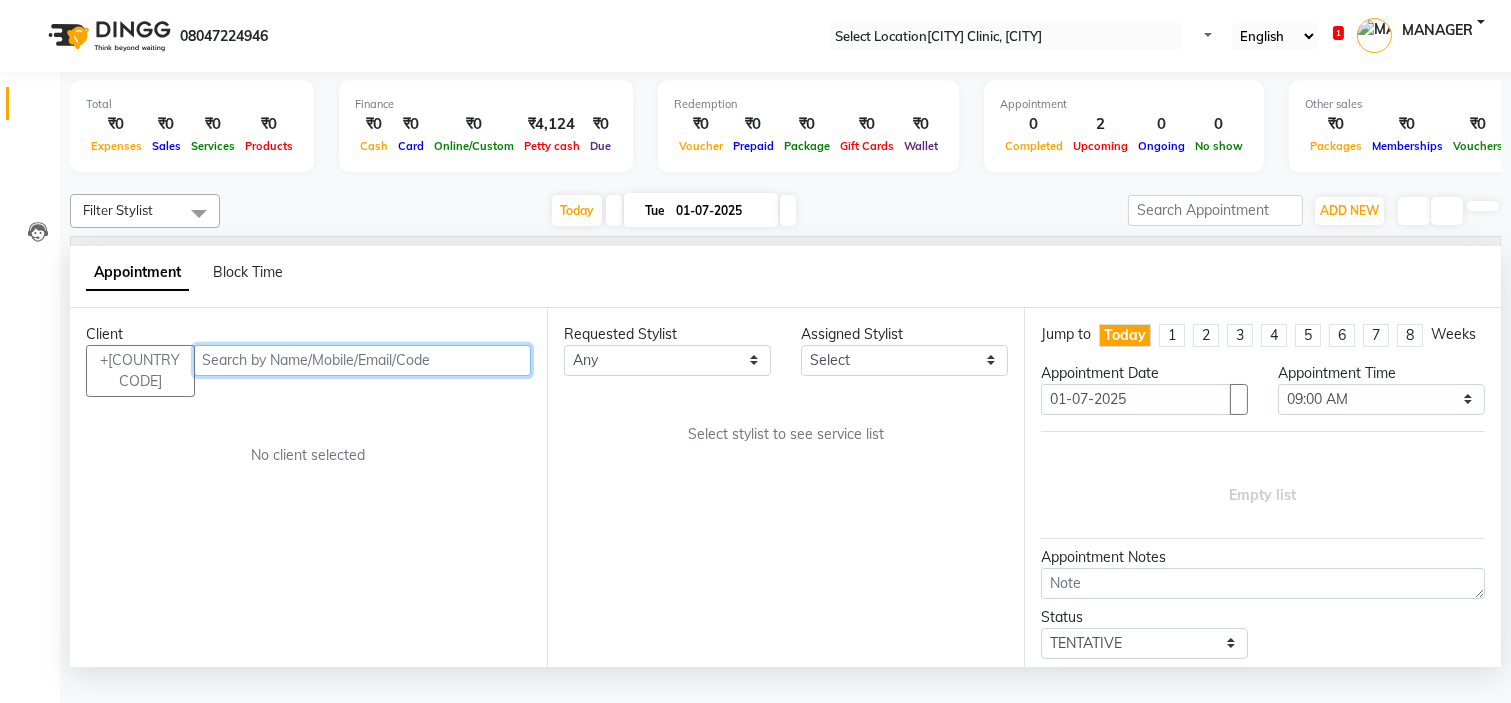 click at bounding box center [363, 360] 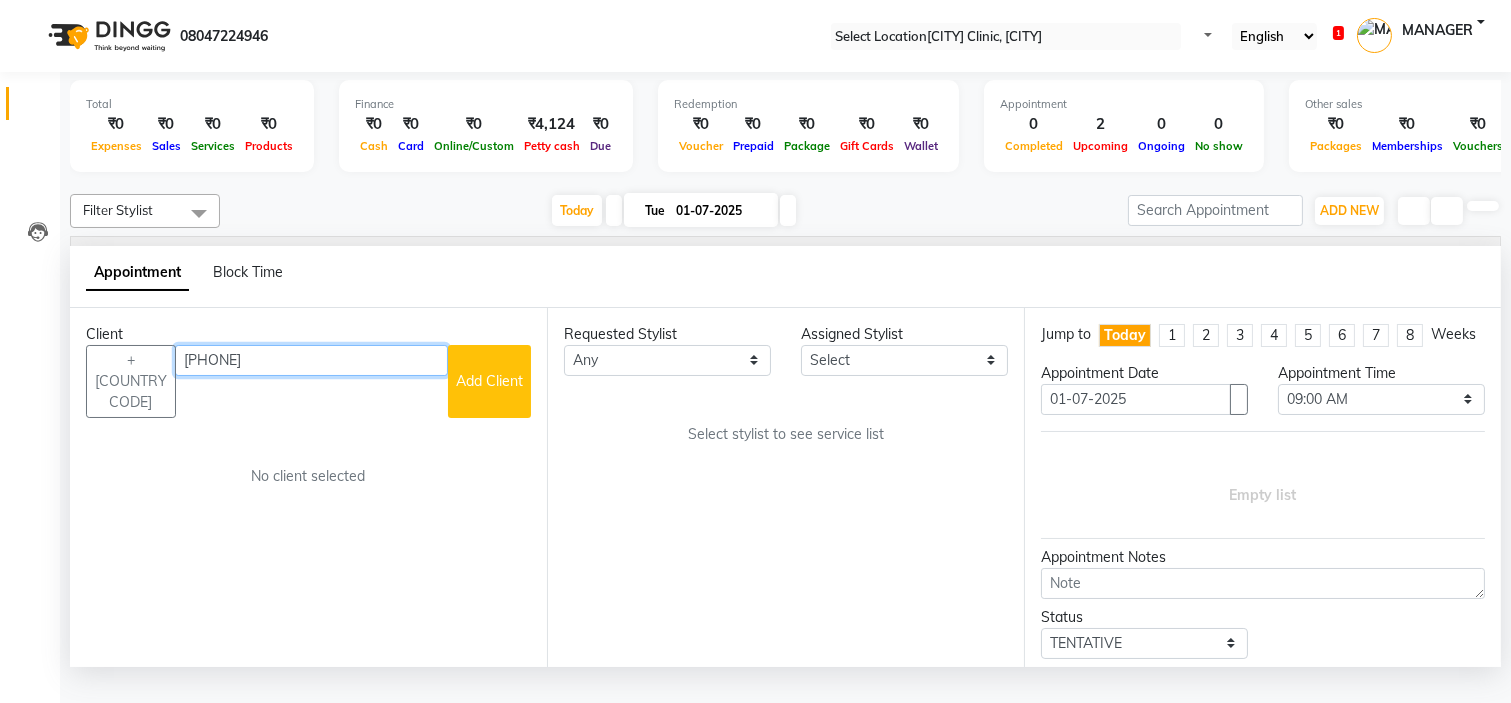 type on "[PHONE]" 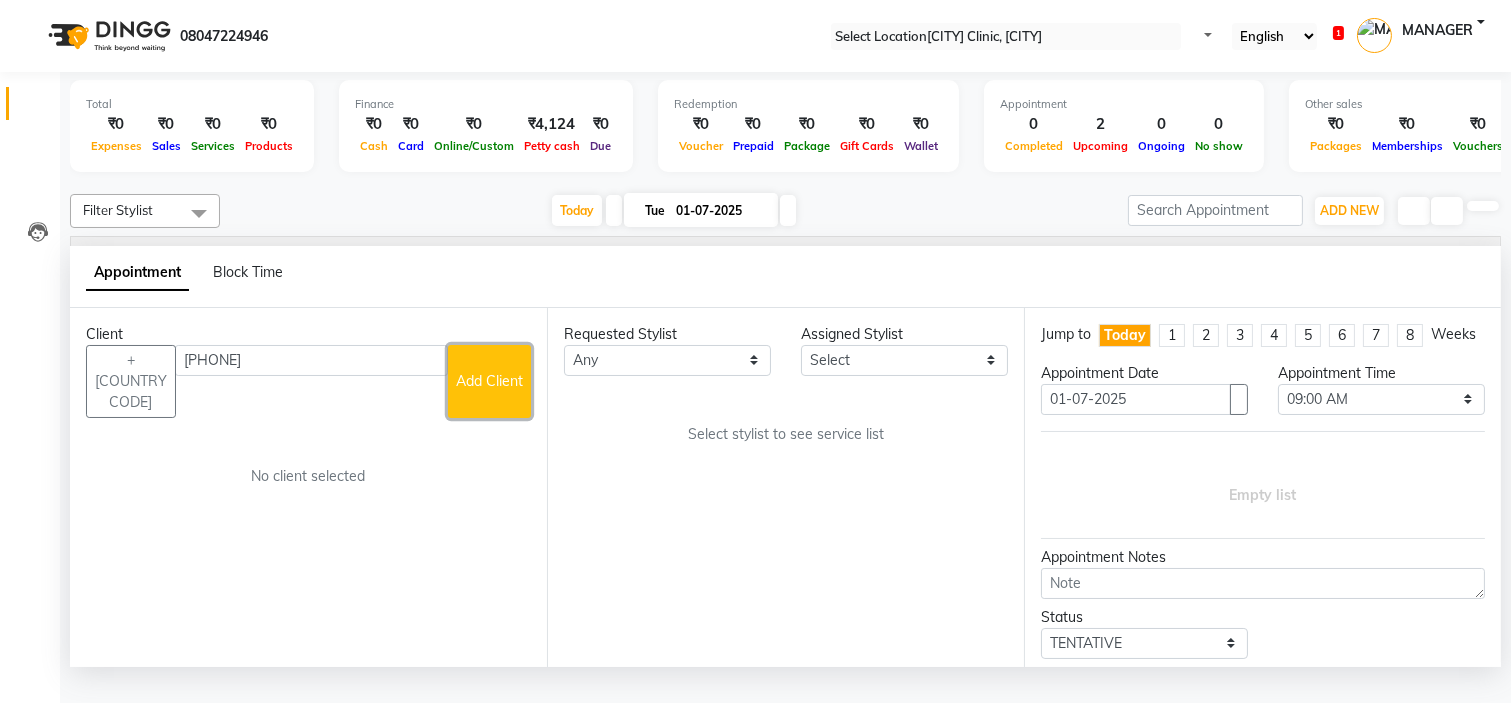 click on "Add Client" at bounding box center (489, 381) 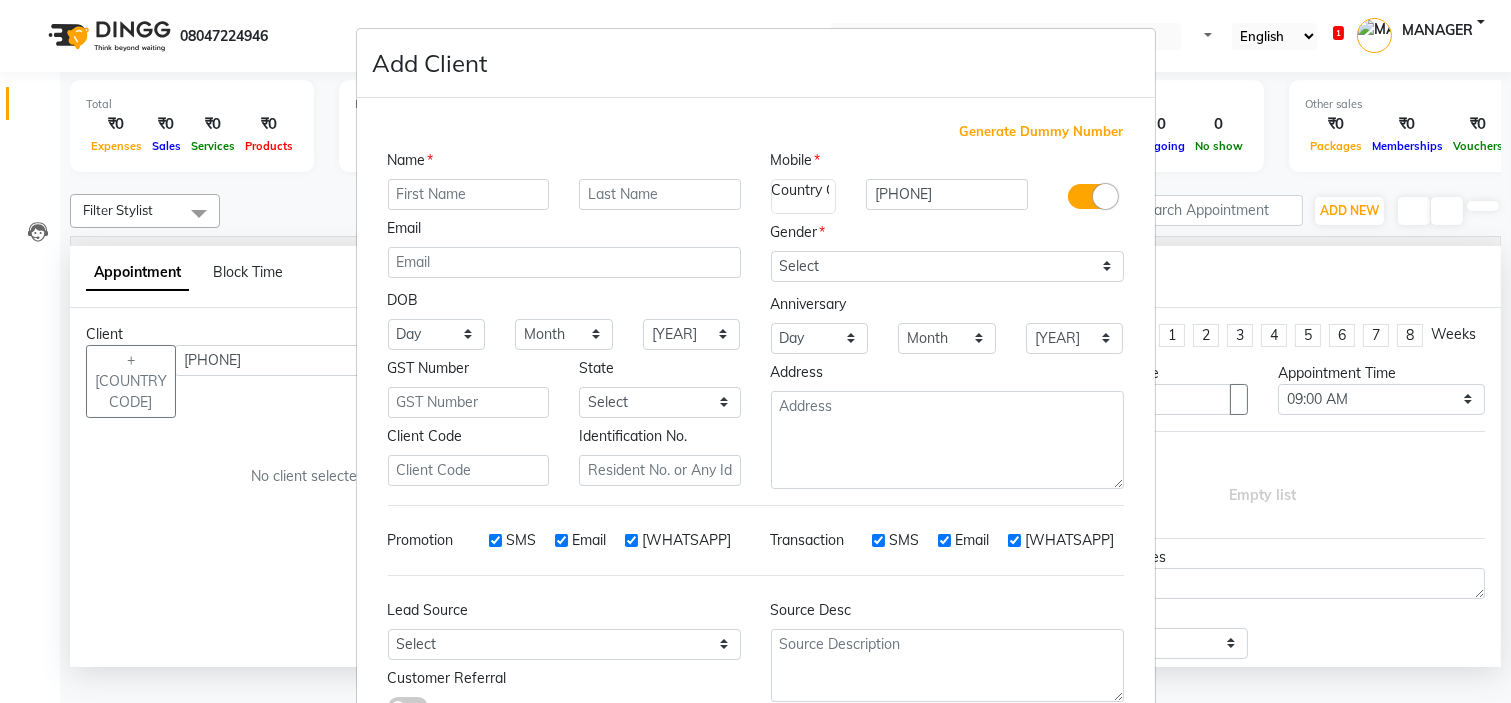 click at bounding box center [469, 194] 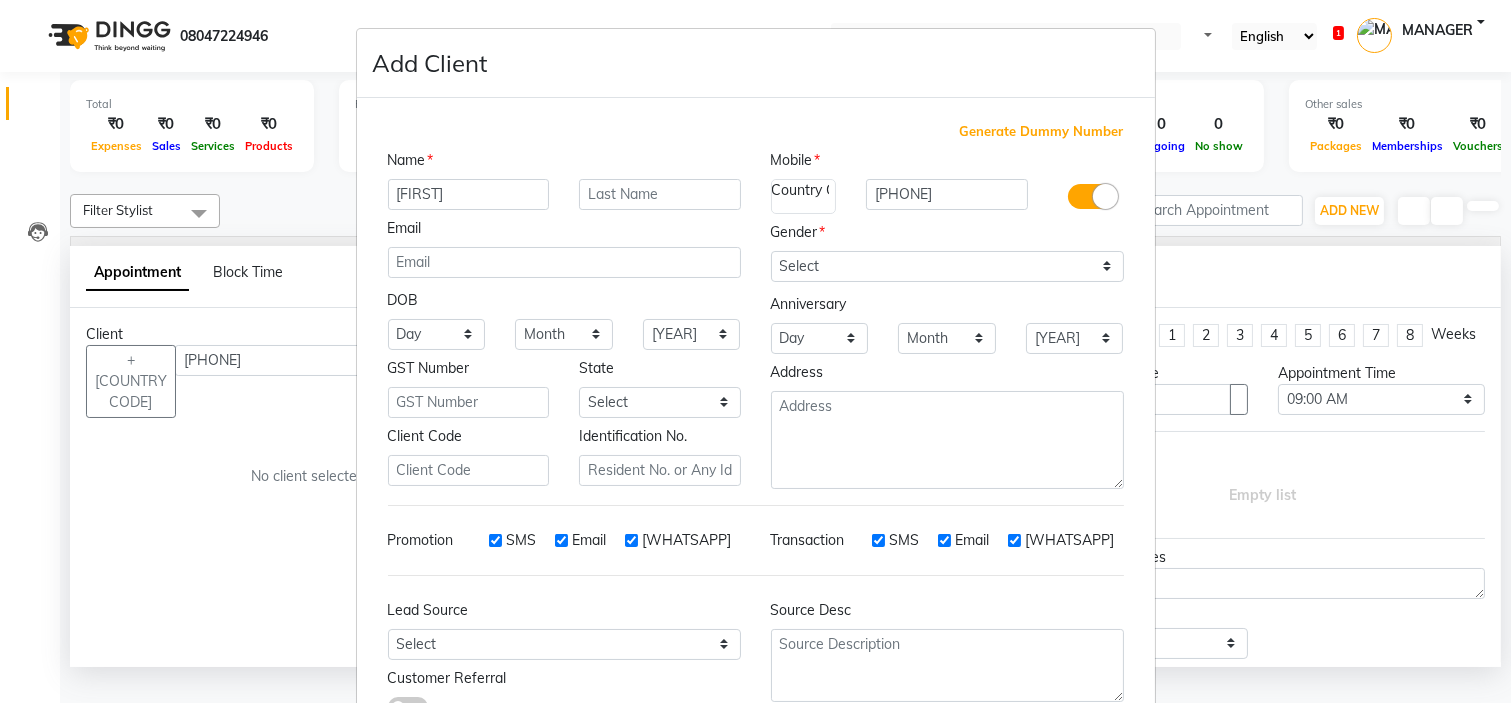 click on "[FIRST]" at bounding box center (469, 194) 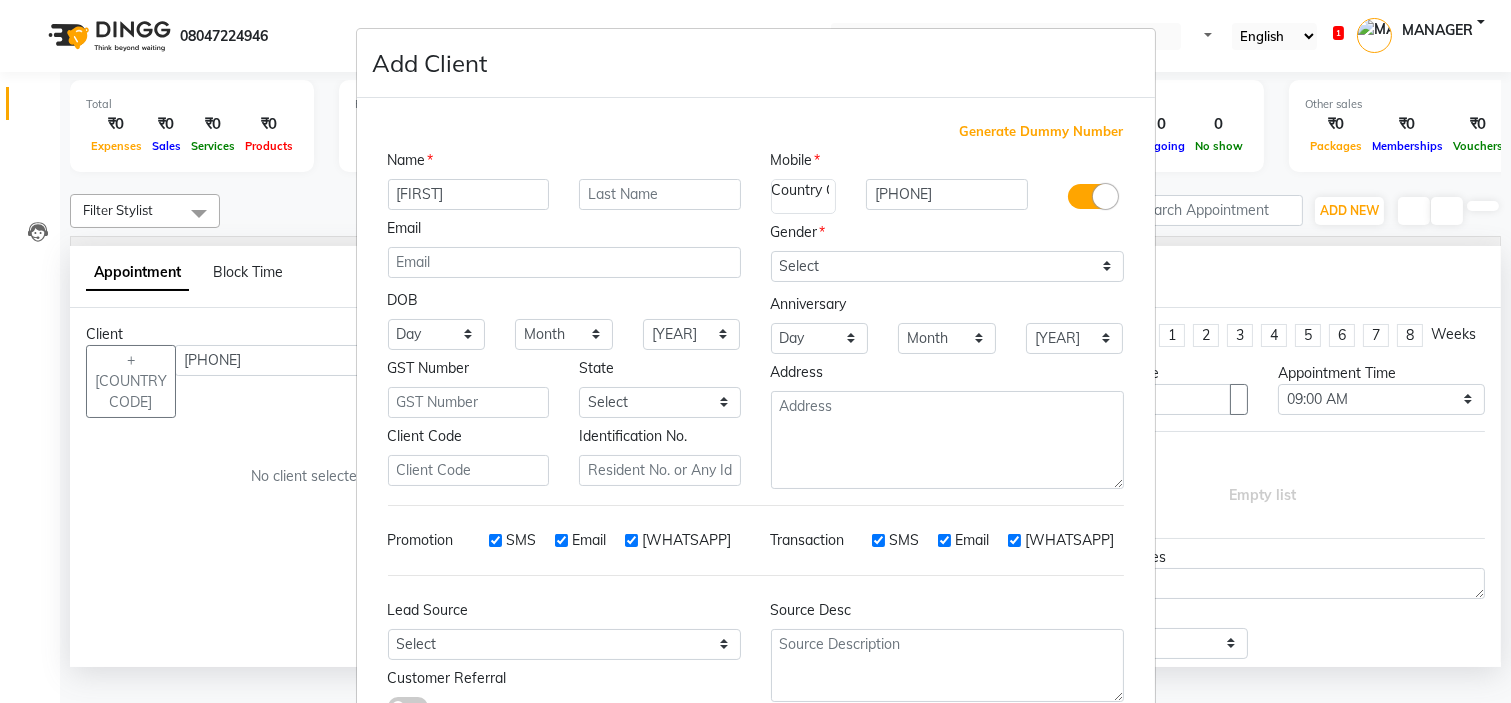 click on "[FIRST]" at bounding box center [469, 194] 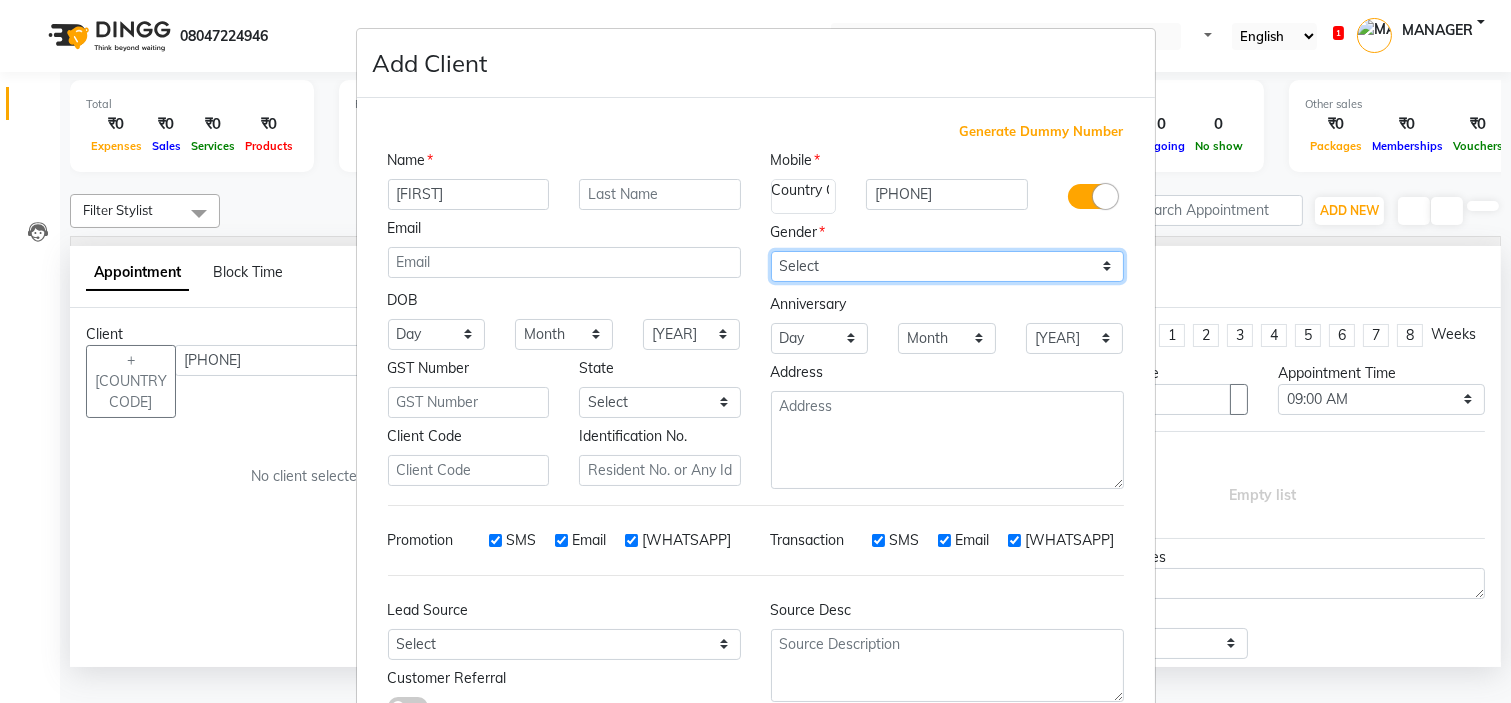 click on "Select Male Female Other Prefer Not To Say" at bounding box center [947, 266] 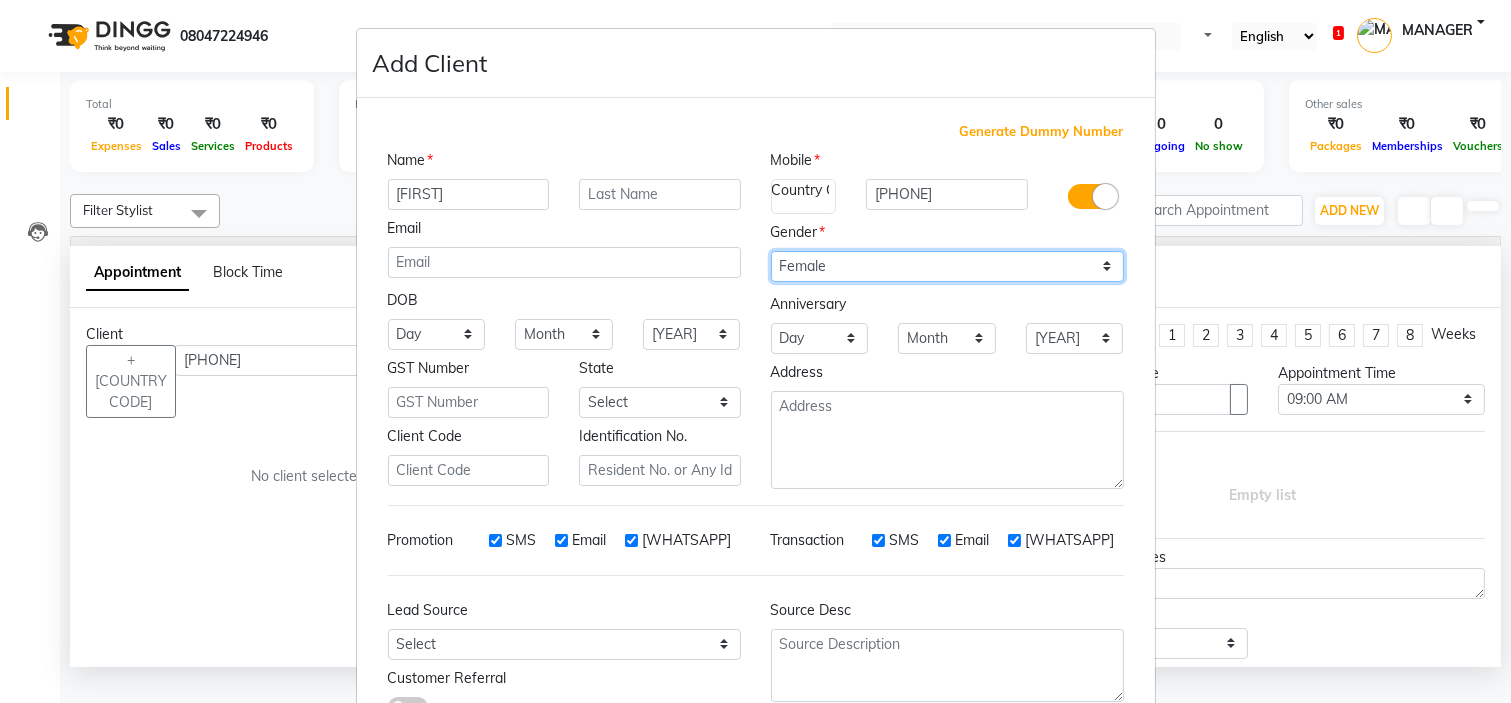click on "Select Male Female Other Prefer Not To Say" at bounding box center [947, 266] 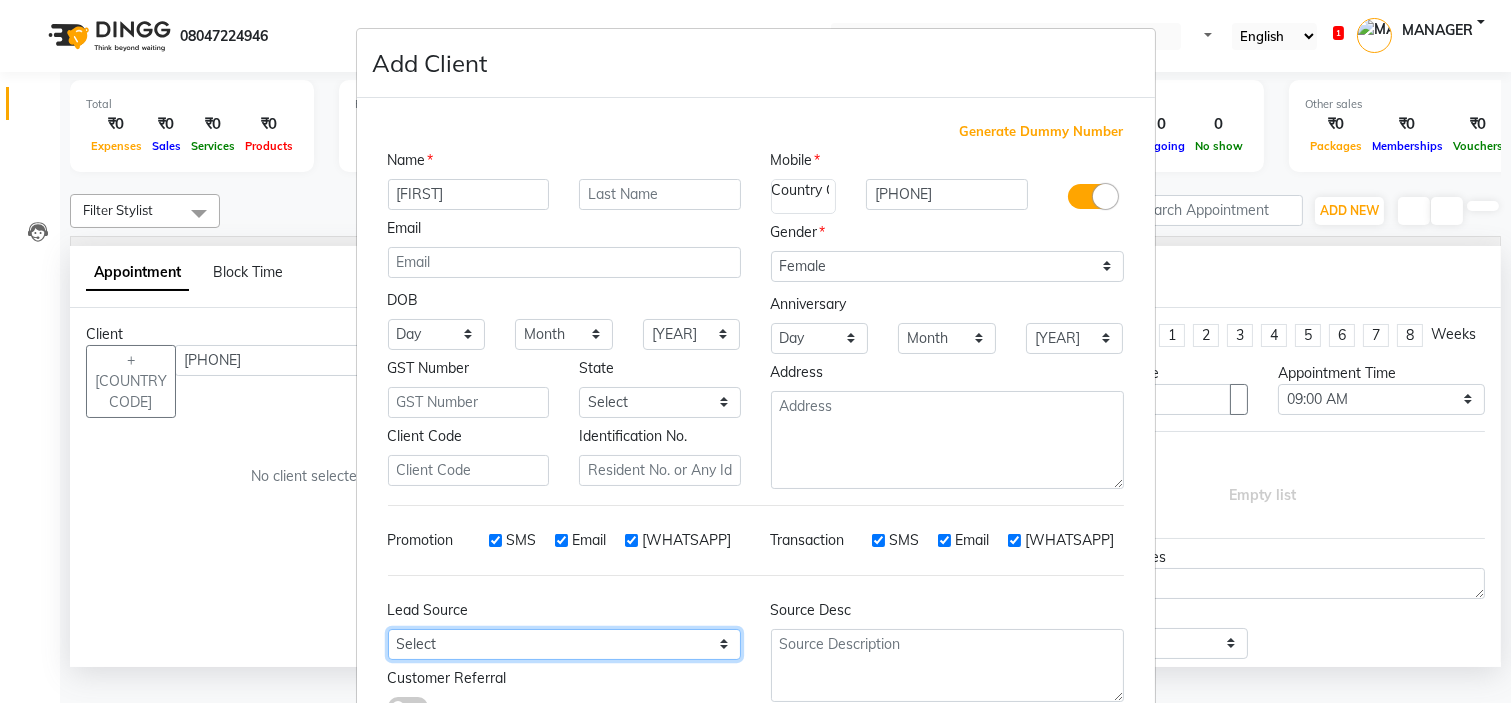 click on "Select Walk-in Referral Internet Friend Word of Mouth Advertisement Facebook JustDial Google Other" at bounding box center [437, 334] 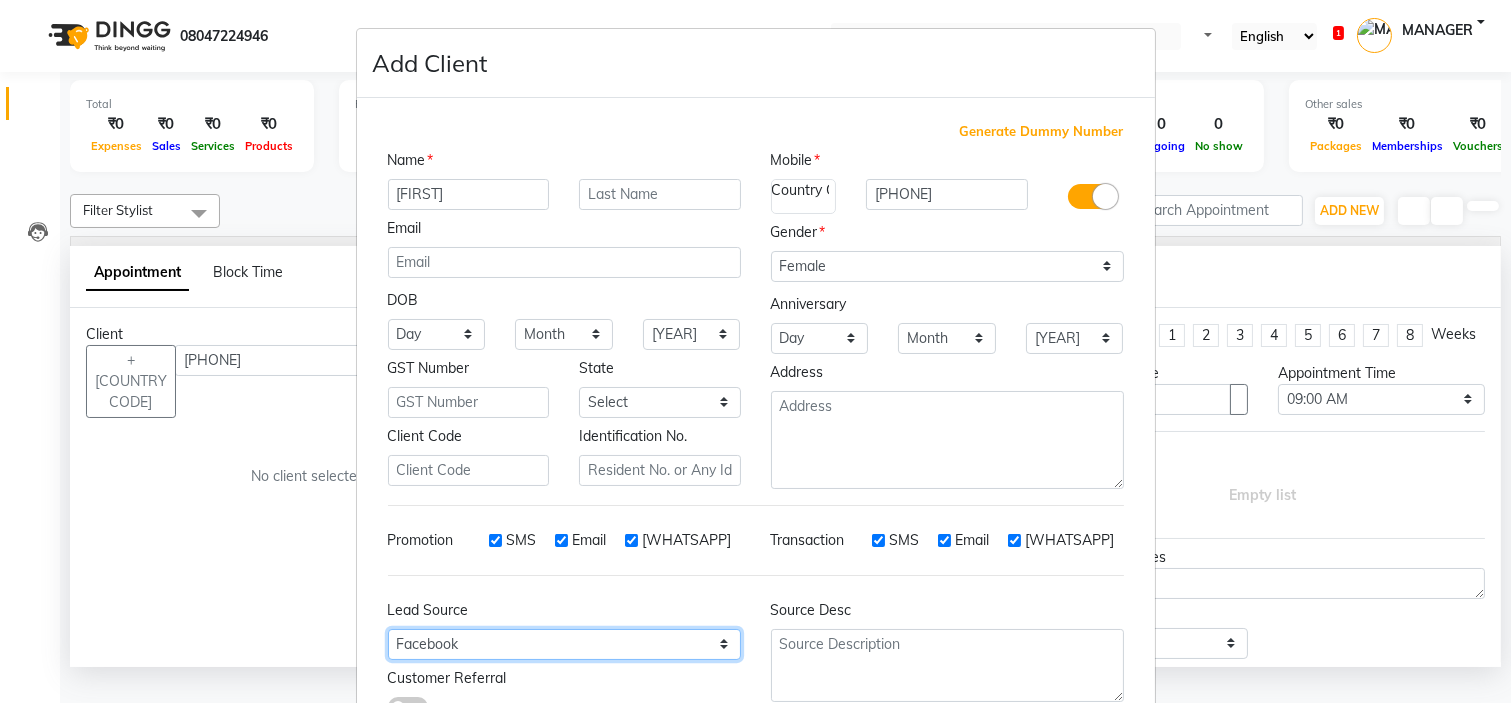 click on "Select Walk-in Referral Internet Friend Word of Mouth Advertisement Facebook JustDial Google Other" at bounding box center [437, 334] 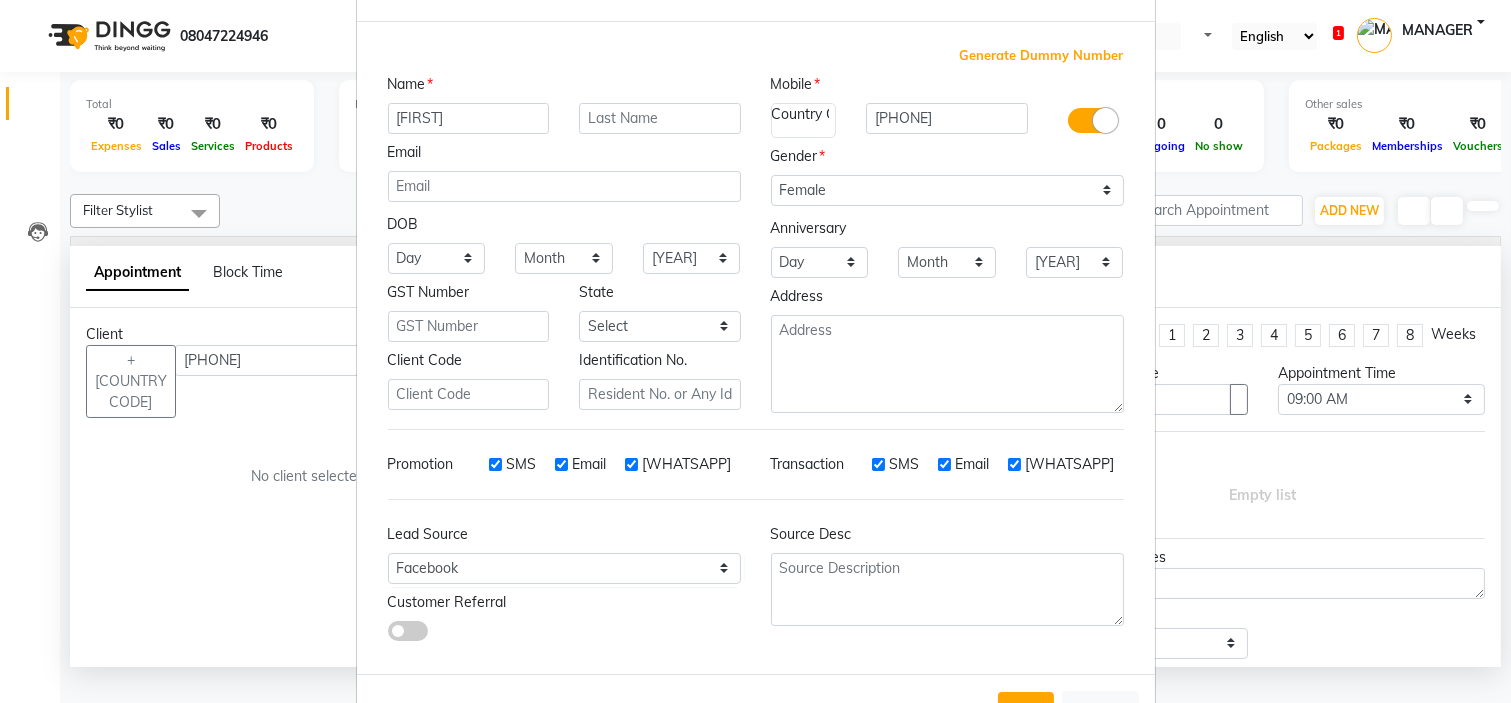 scroll, scrollTop: 147, scrollLeft: 0, axis: vertical 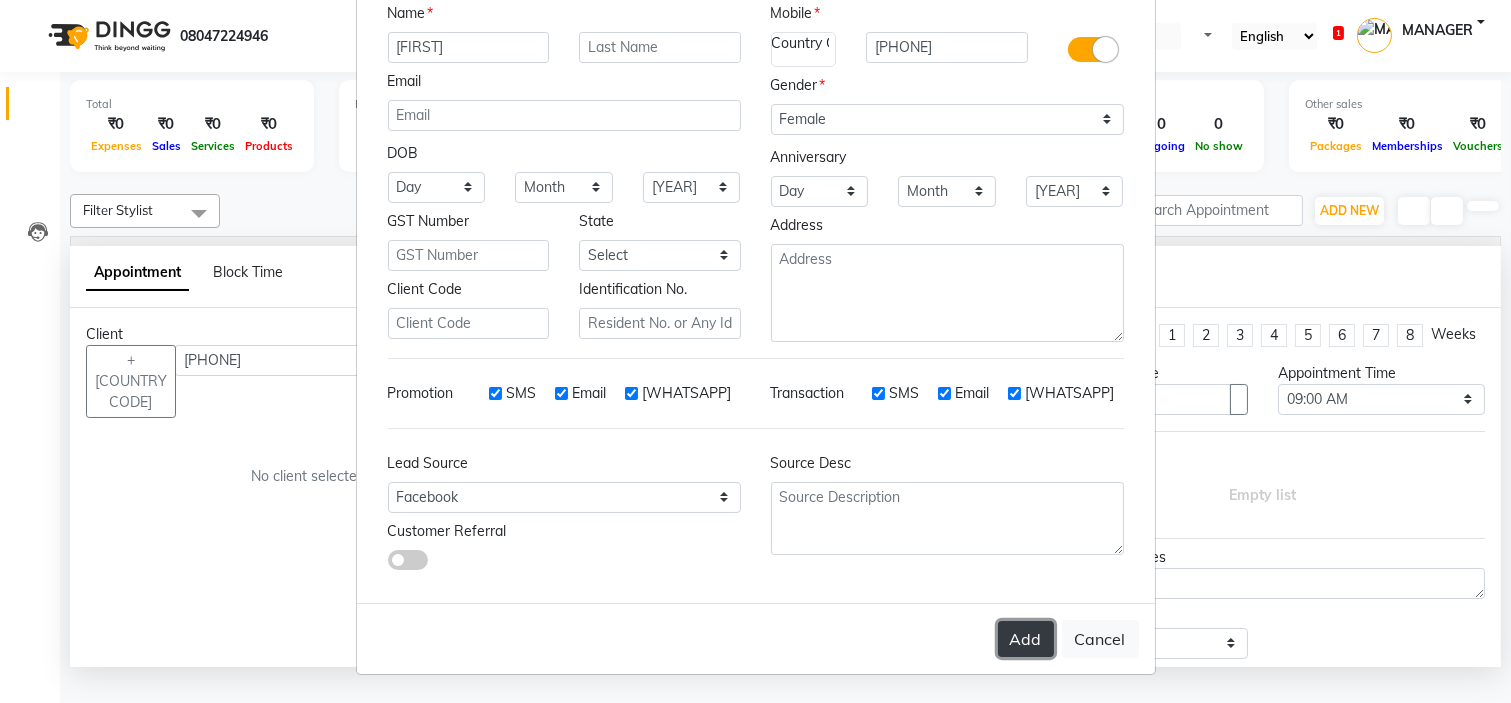 click on "Add" at bounding box center [1026, 639] 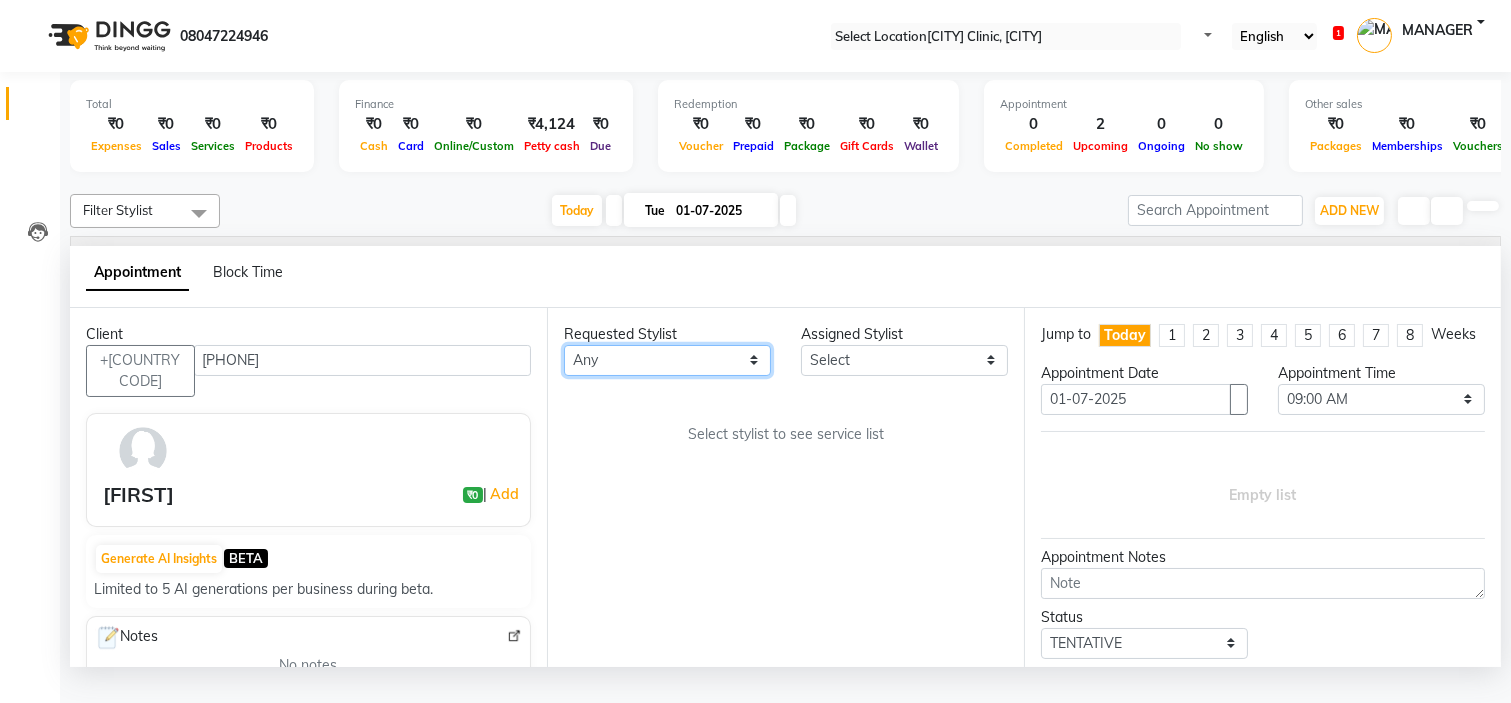 click on "Any [FIRST] [FIRST] [FIRST] Dr.Apurva [LAST] MANAGER [FIRST] [FIRST] [FIRST]" at bounding box center (667, 360) 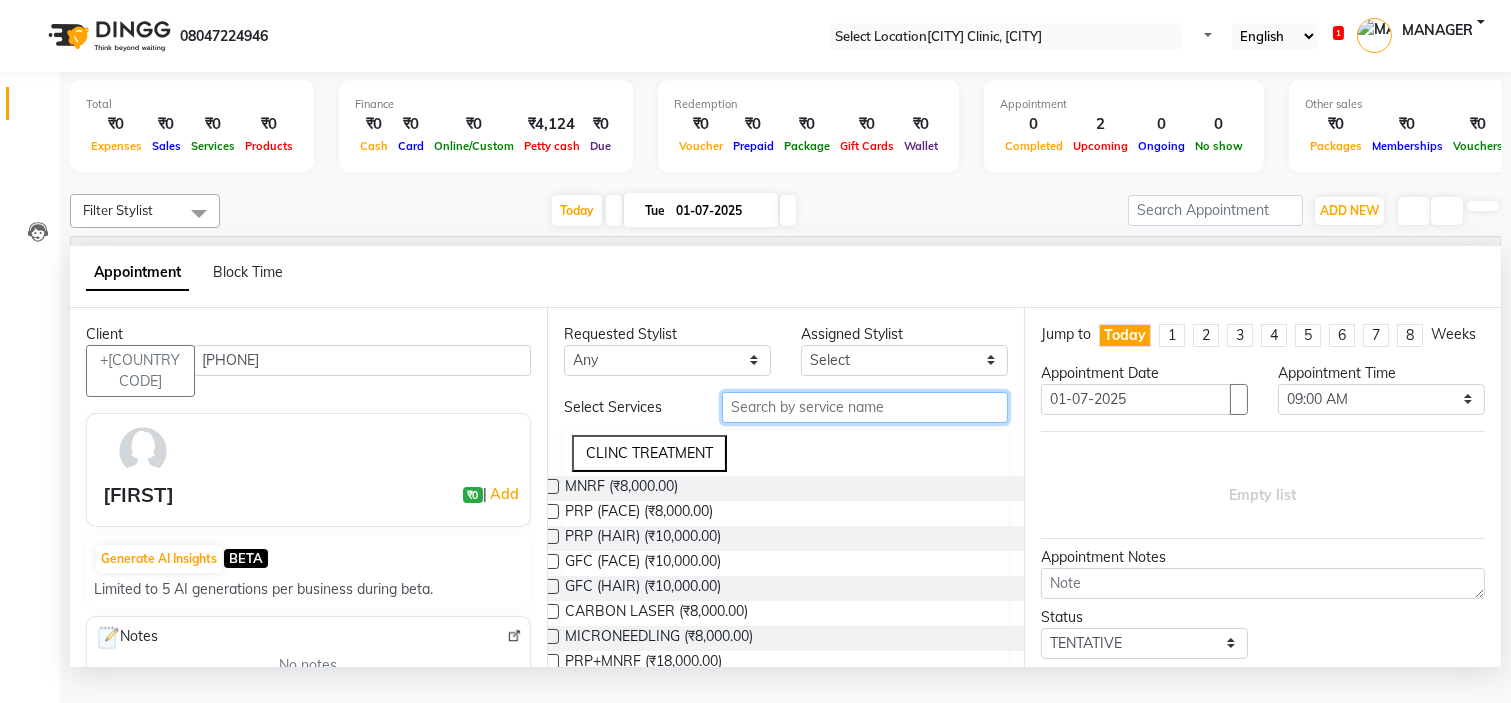 click at bounding box center [865, 407] 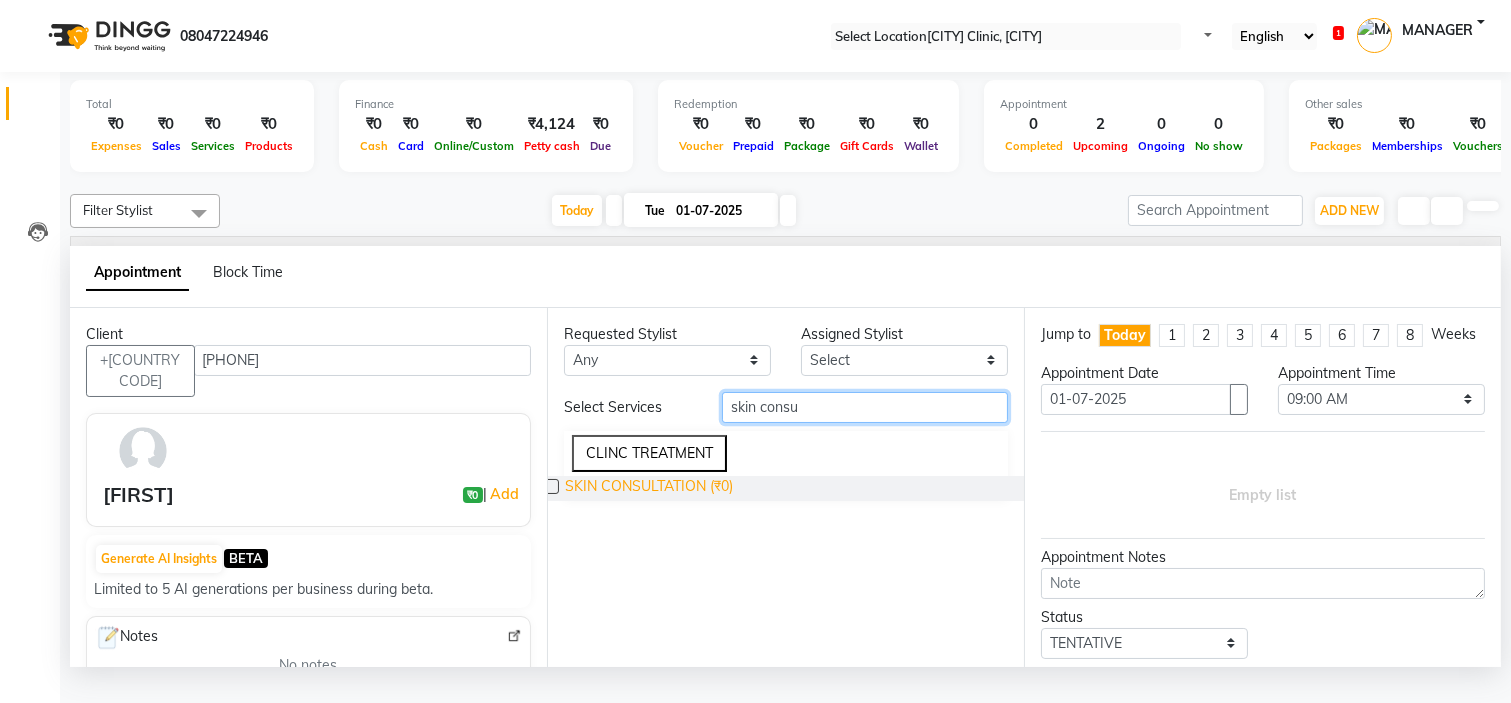 type on "skin consu" 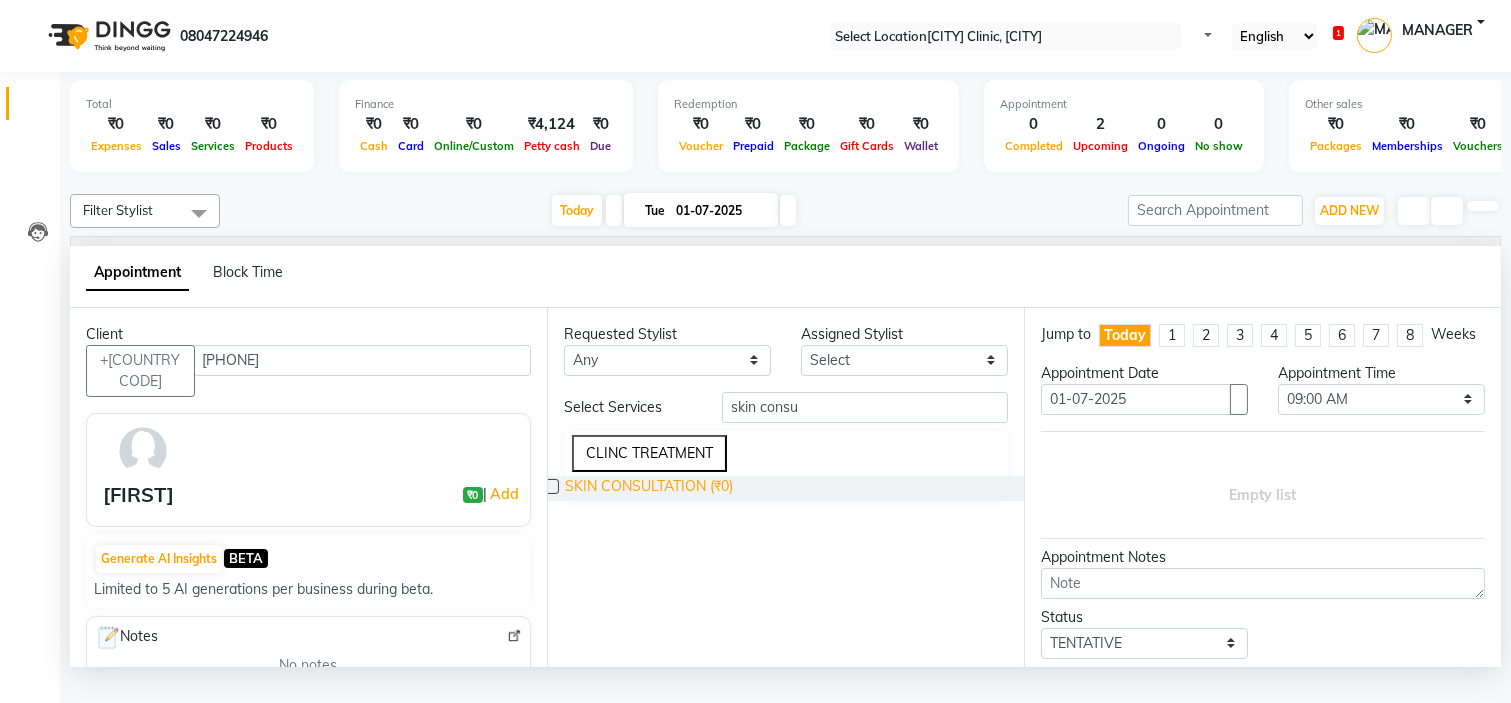 click on "SKIN CONSULTATION (₹0)" at bounding box center [649, 488] 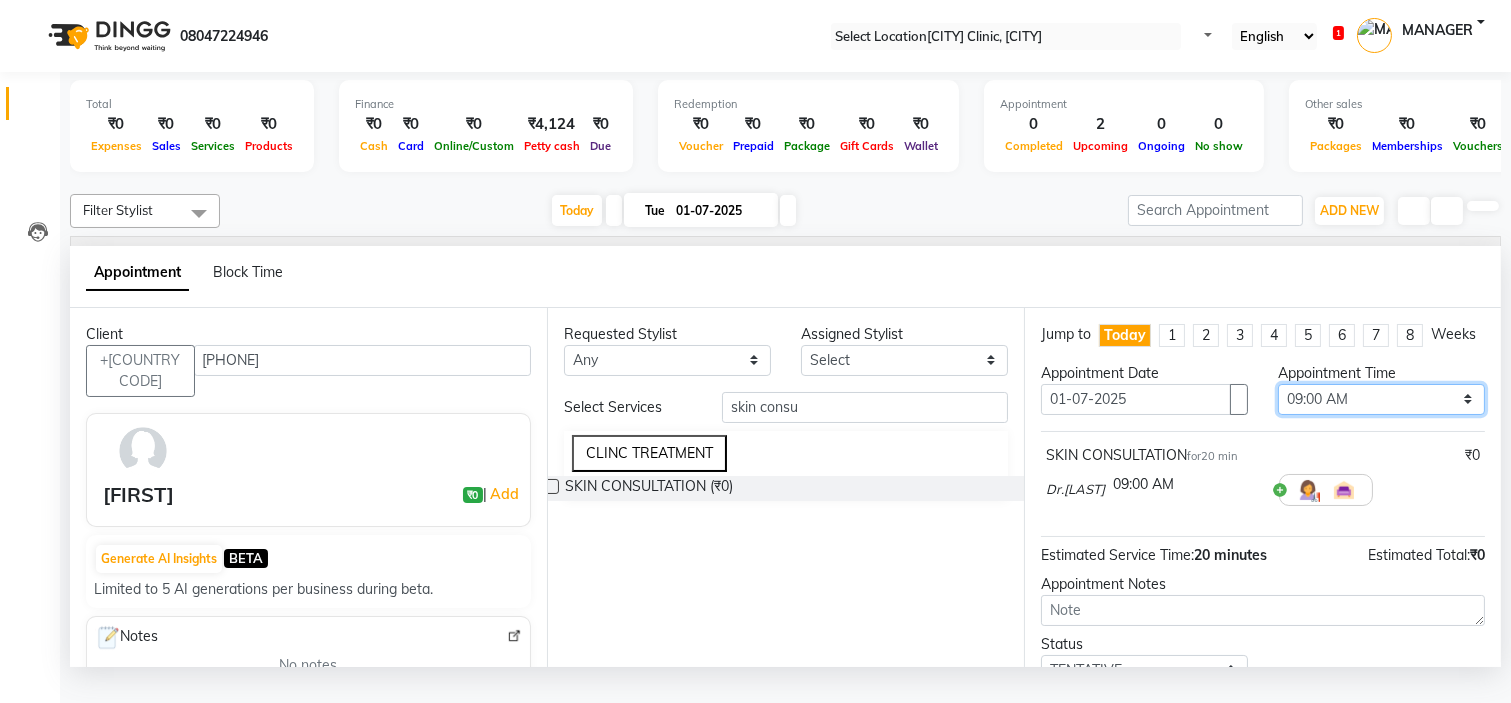click on "Select 09:00 AM 09:15 AM 09:30 AM 09:45 AM 10:00 AM 10:15 AM 10:30 AM 10:45 AM 11:00 AM 11:15 AM 11:30 AM 11:45 AM 12:00 PM 12:15 PM 12:30 PM 12:45 PM 01:00 PM 01:15 PM 01:30 PM 01:45 PM 02:00 PM 02:15 PM 02:30 PM 02:45 PM 03:00 PM 03:15 PM 03:30 PM 03:45 PM 04:00 PM 04:15 PM 04:30 PM 04:45 PM 05:00 PM 05:15 PM 05:30 PM 05:45 PM 06:00 PM 06:15 PM 06:30 PM 06:45 PM 07:00 PM 07:15 PM 07:30 PM 07:45 PM 08:00 PM" at bounding box center [1381, 399] 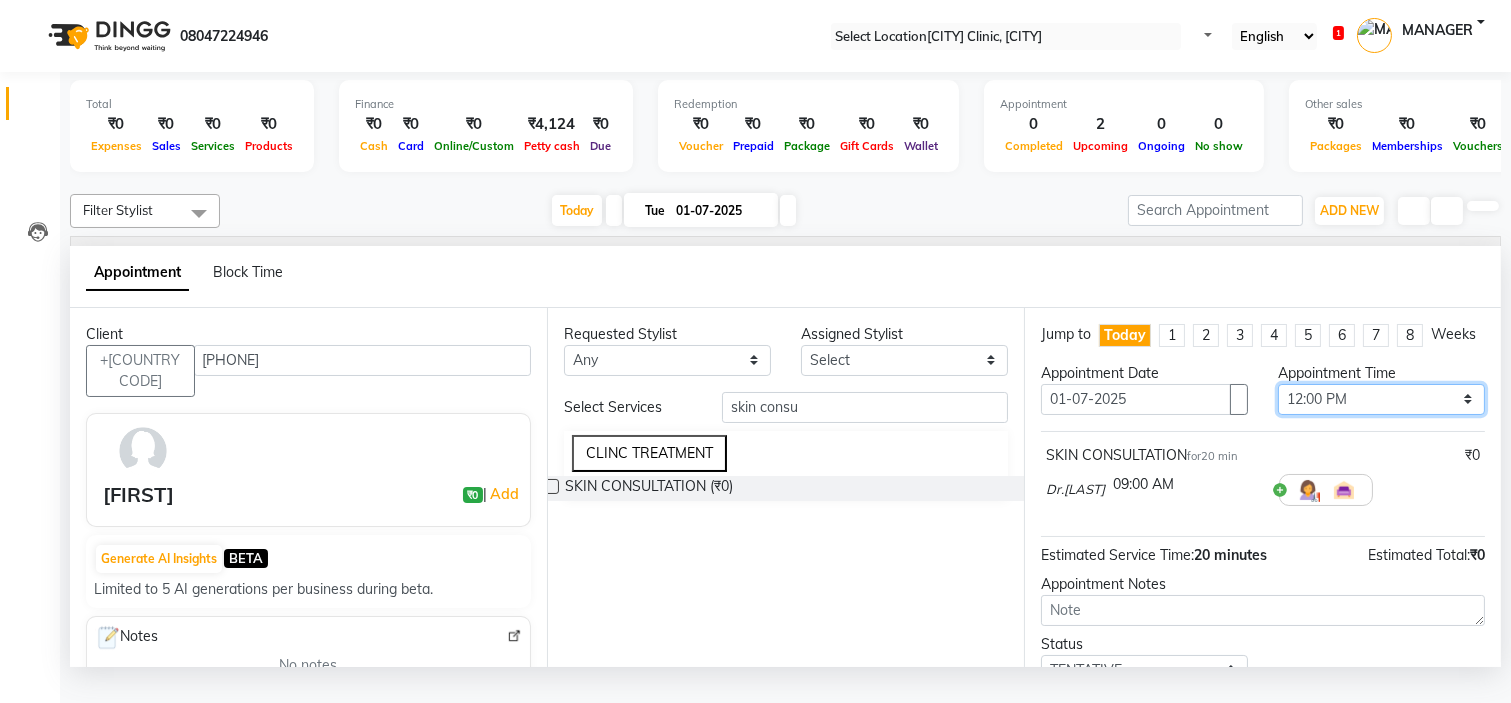 click on "Select 09:00 AM 09:15 AM 09:30 AM 09:45 AM 10:00 AM 10:15 AM 10:30 AM 10:45 AM 11:00 AM 11:15 AM 11:30 AM 11:45 AM 12:00 PM 12:15 PM 12:30 PM 12:45 PM 01:00 PM 01:15 PM 01:30 PM 01:45 PM 02:00 PM 02:15 PM 02:30 PM 02:45 PM 03:00 PM 03:15 PM 03:30 PM 03:45 PM 04:00 PM 04:15 PM 04:30 PM 04:45 PM 05:00 PM 05:15 PM 05:30 PM 05:45 PM 06:00 PM 06:15 PM 06:30 PM 06:45 PM 07:00 PM 07:15 PM 07:30 PM 07:45 PM 08:00 PM" at bounding box center [1381, 399] 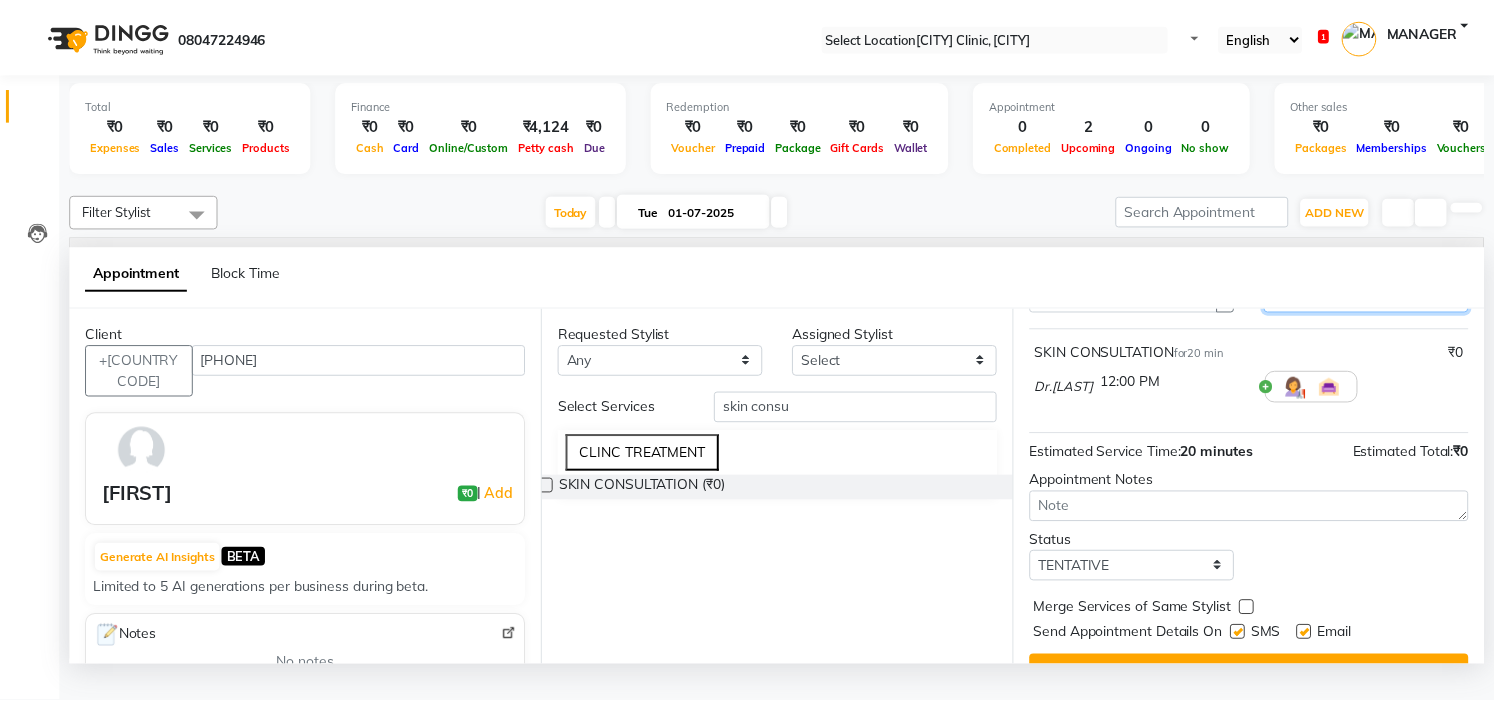 scroll, scrollTop: 166, scrollLeft: 0, axis: vertical 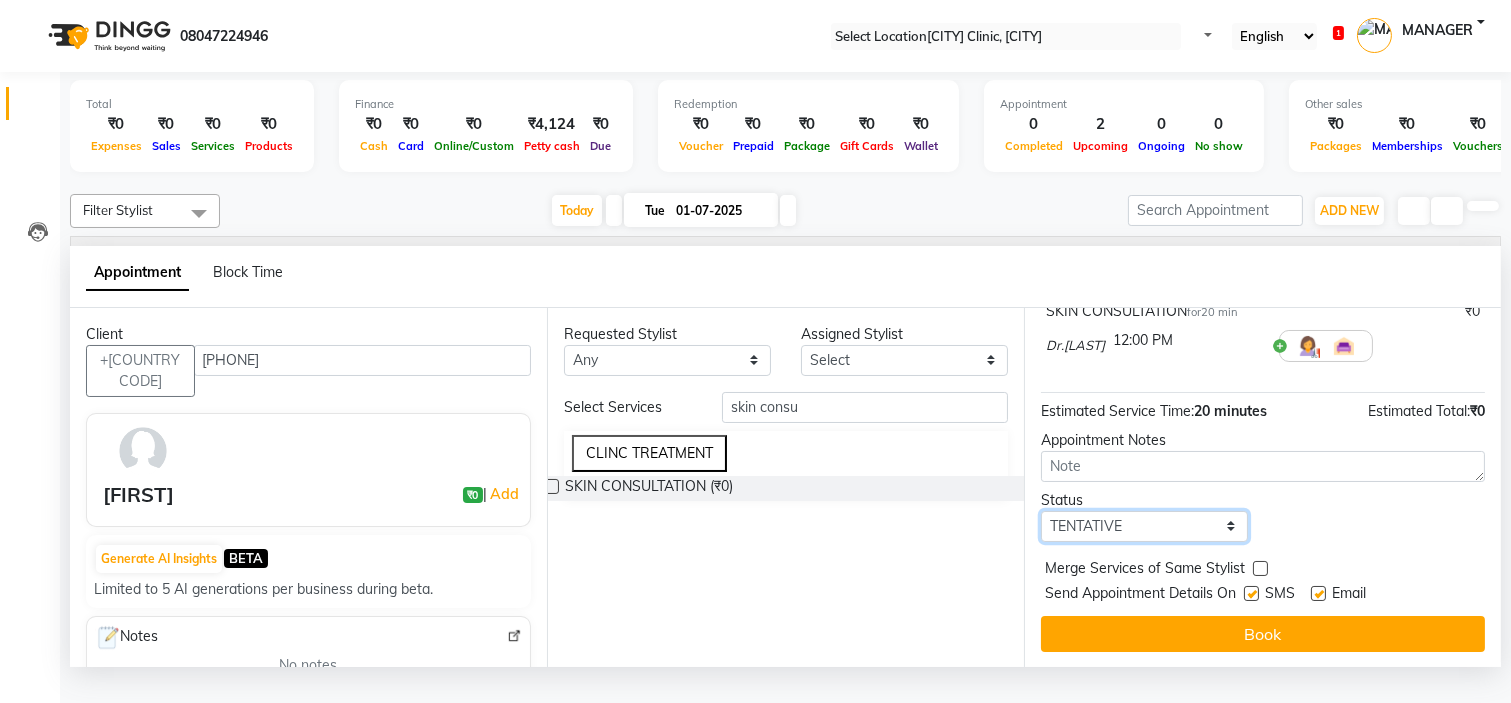 click on "Select TENTATIVE CONFIRM CHECK-IN UPCOMING" at bounding box center (1144, 526) 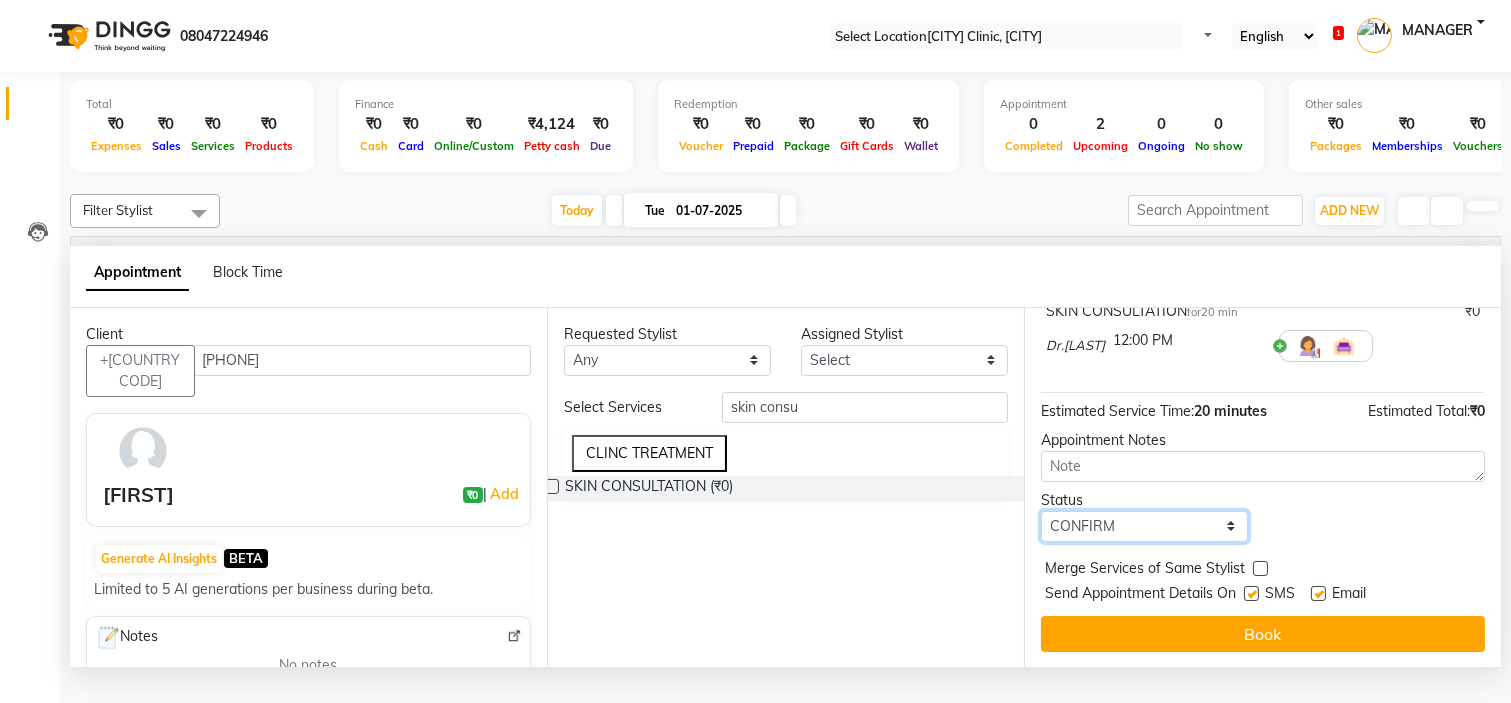 click on "Select TENTATIVE CONFIRM CHECK-IN UPCOMING" at bounding box center [1144, 526] 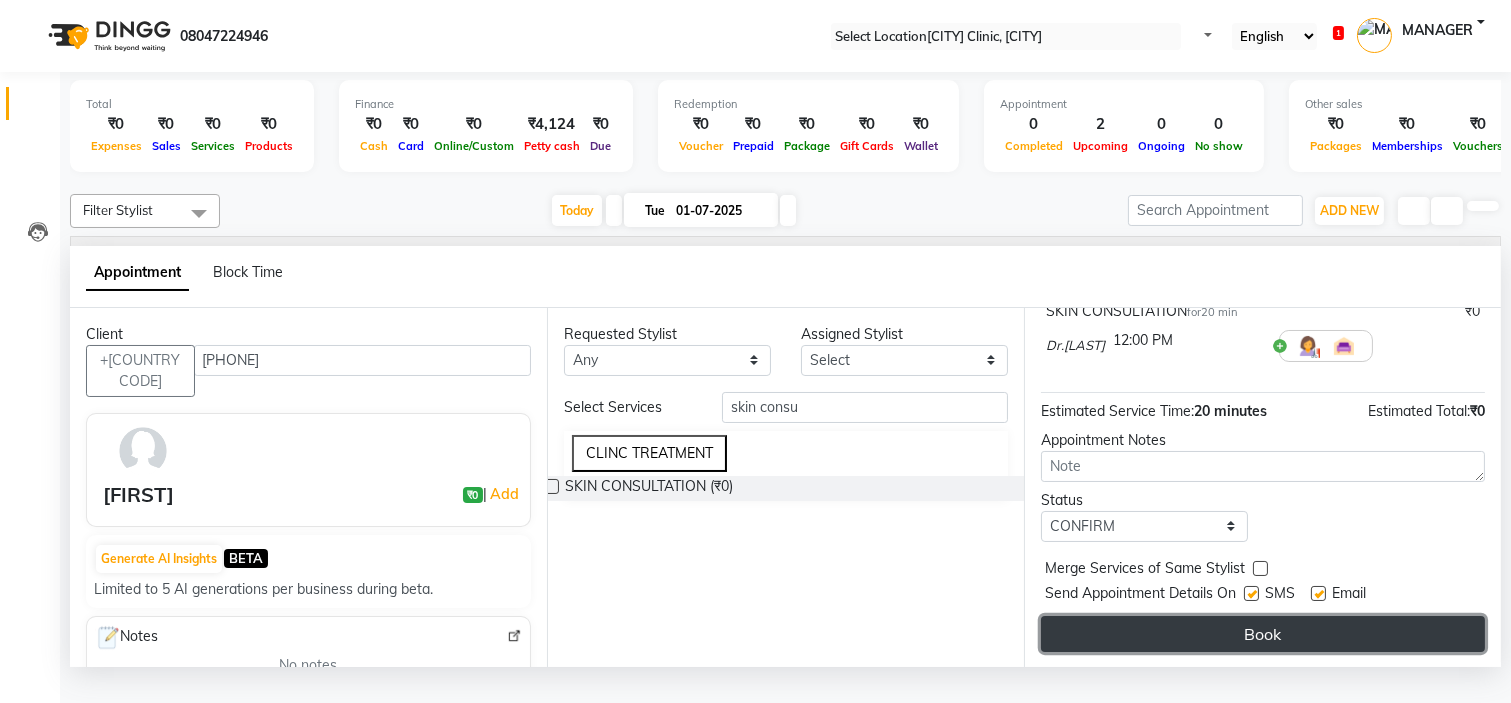 click on "Book" at bounding box center [1263, 634] 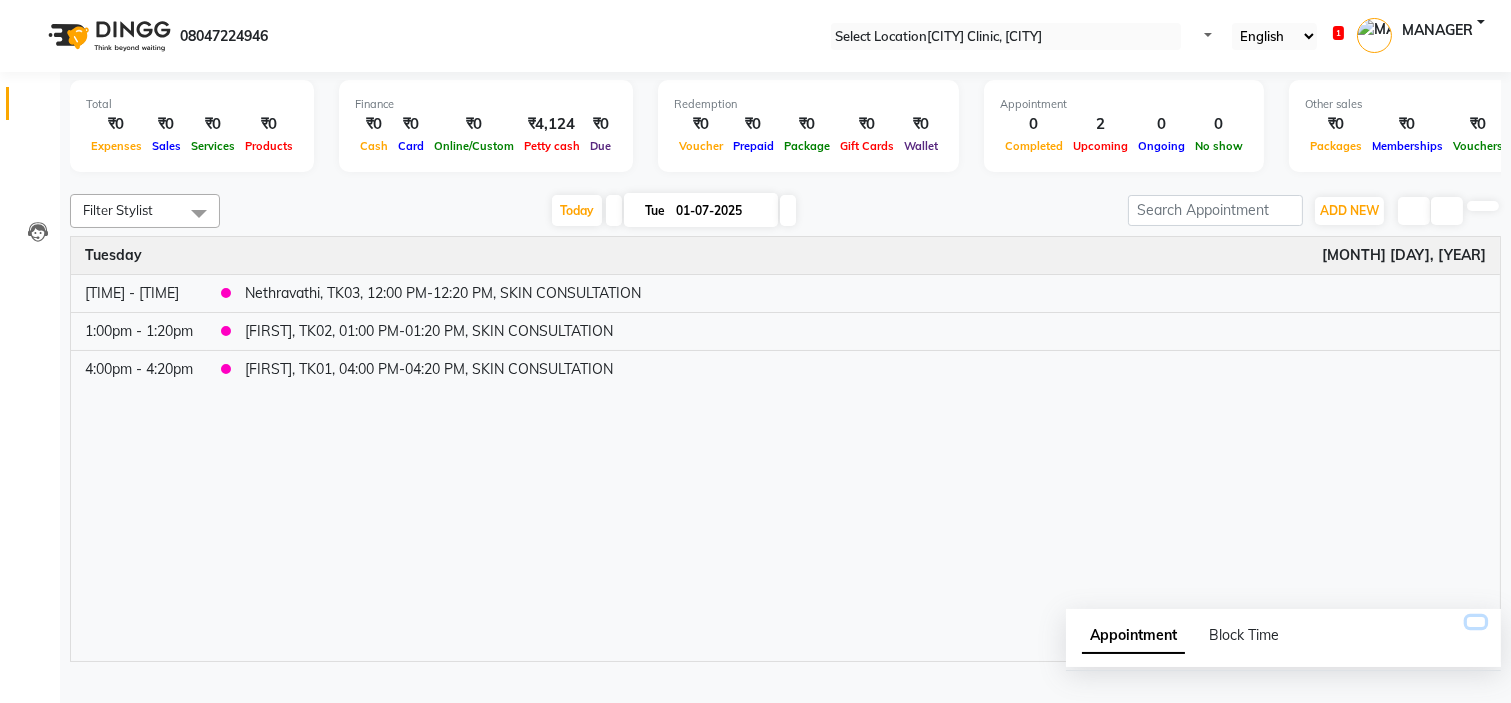 click at bounding box center (1476, 622) 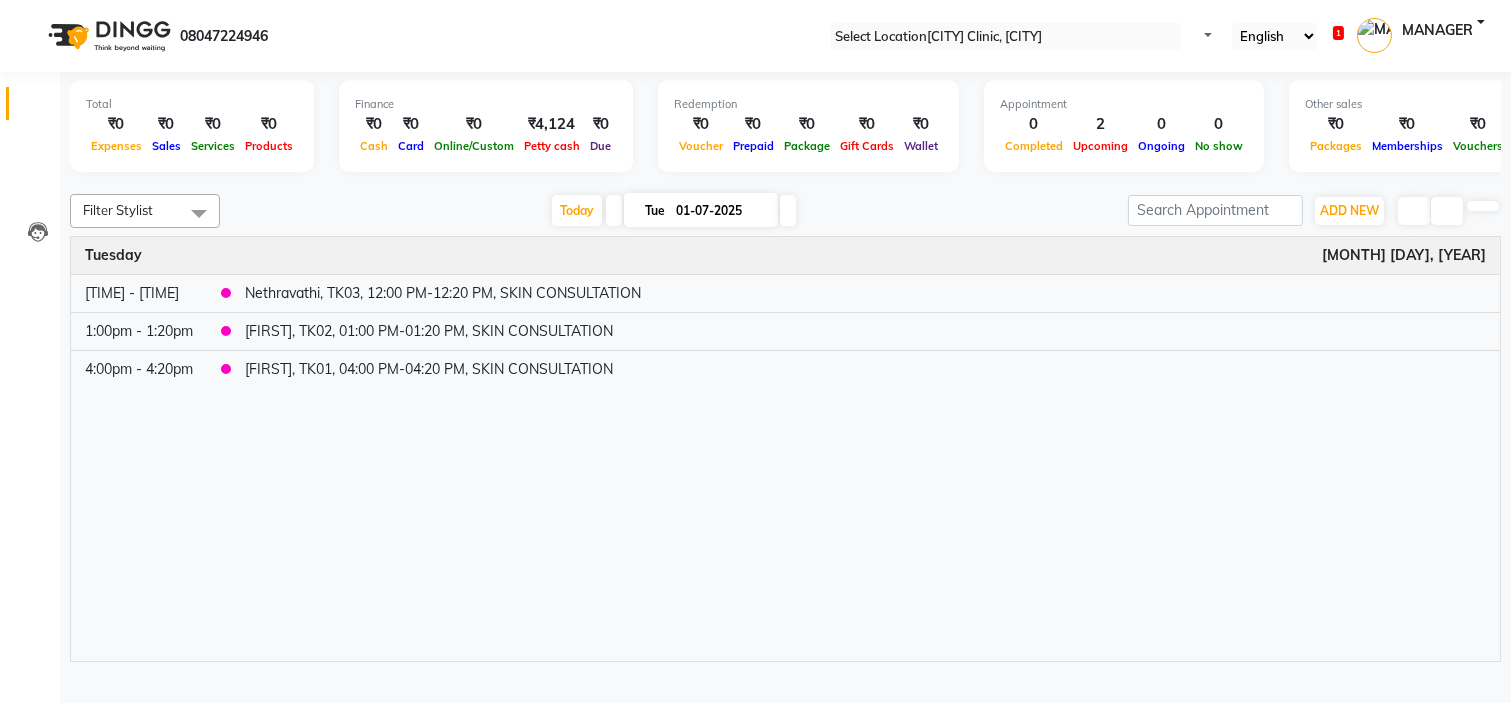 click on "Reminder" at bounding box center (39, 845) 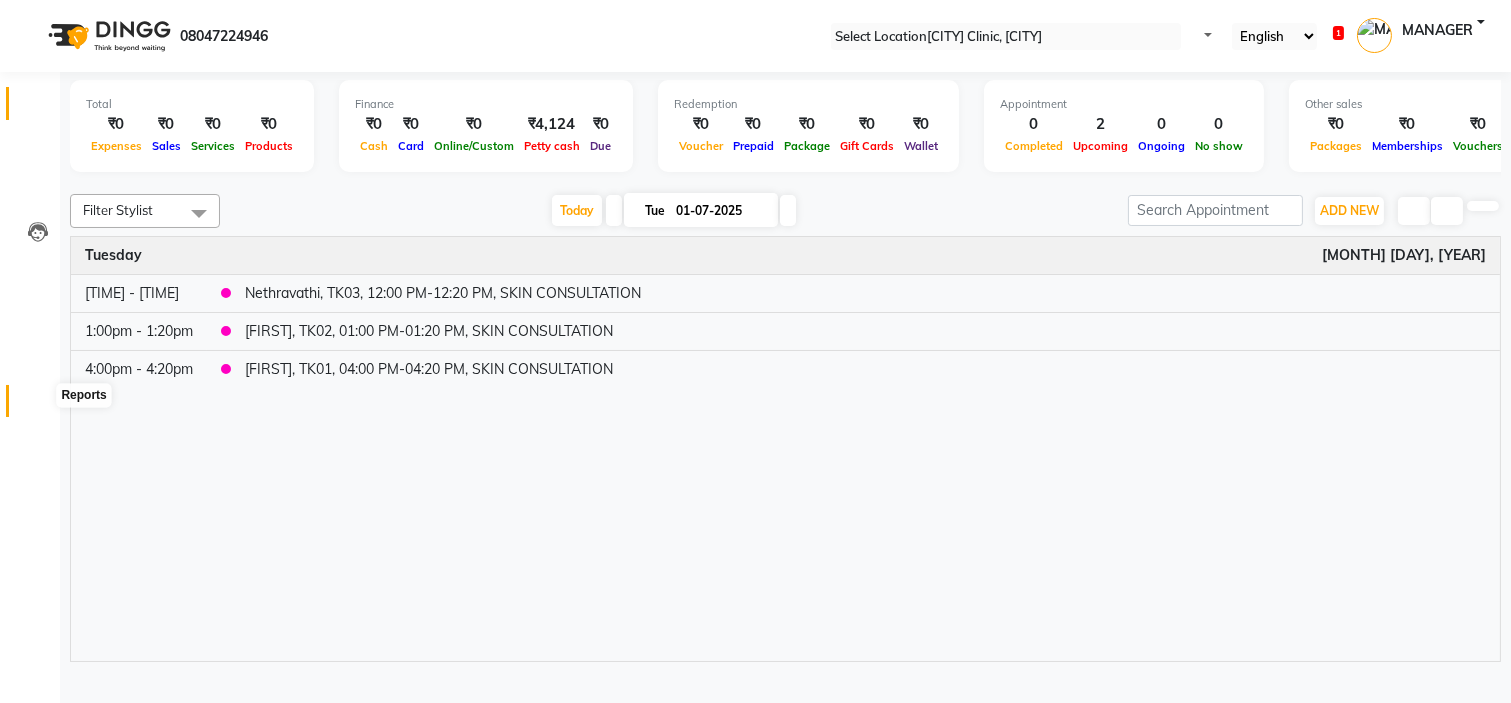click at bounding box center (38, 406) 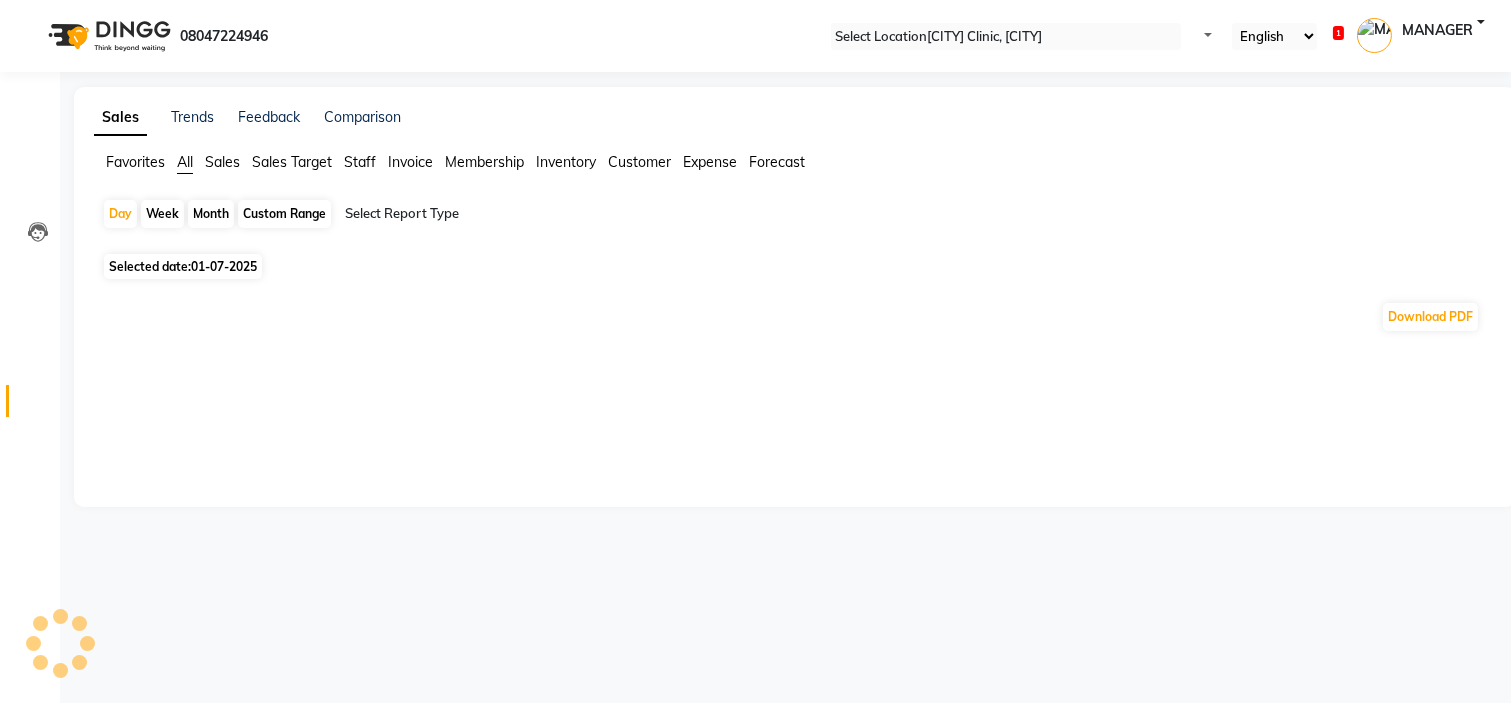 click on "Selected date:  01-07-2025" at bounding box center [183, 266] 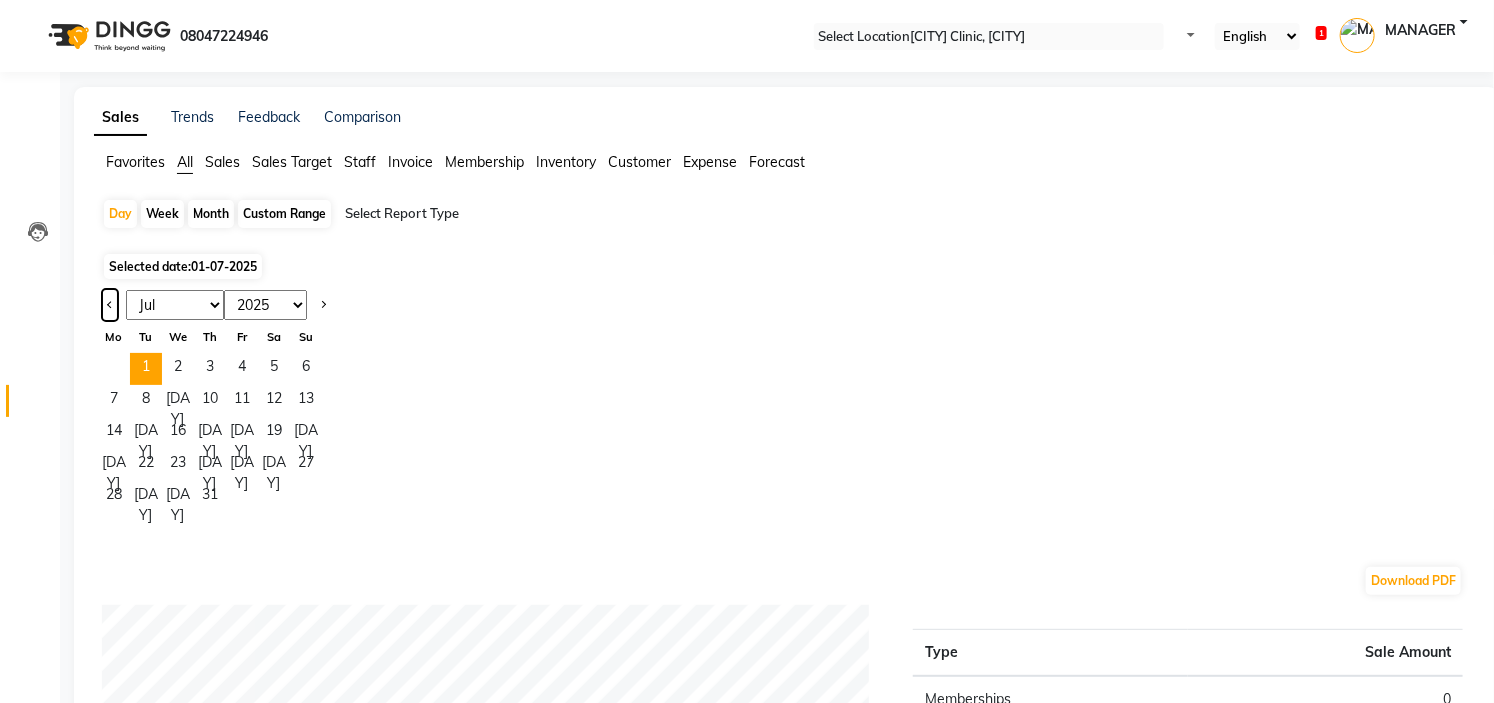 click at bounding box center (110, 305) 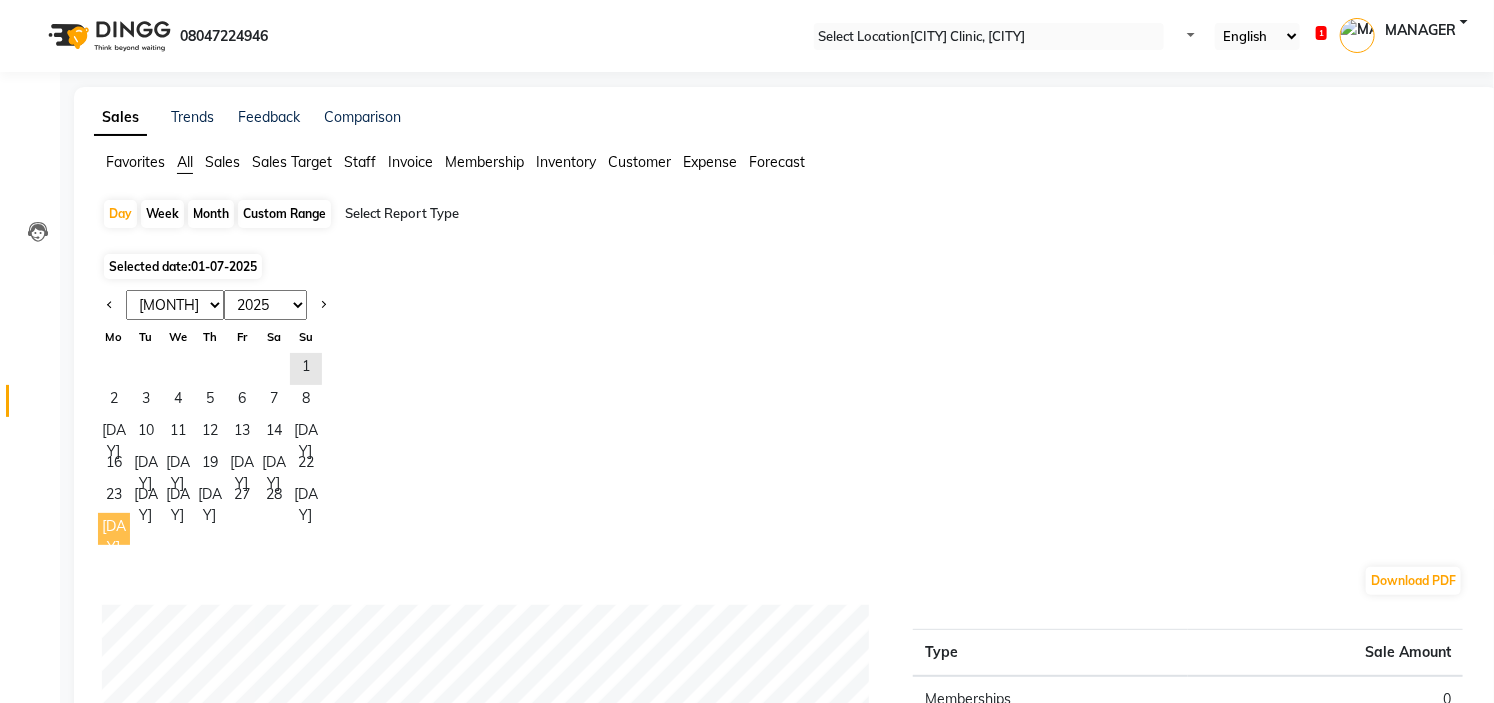 click on "[DAY]" at bounding box center (114, 529) 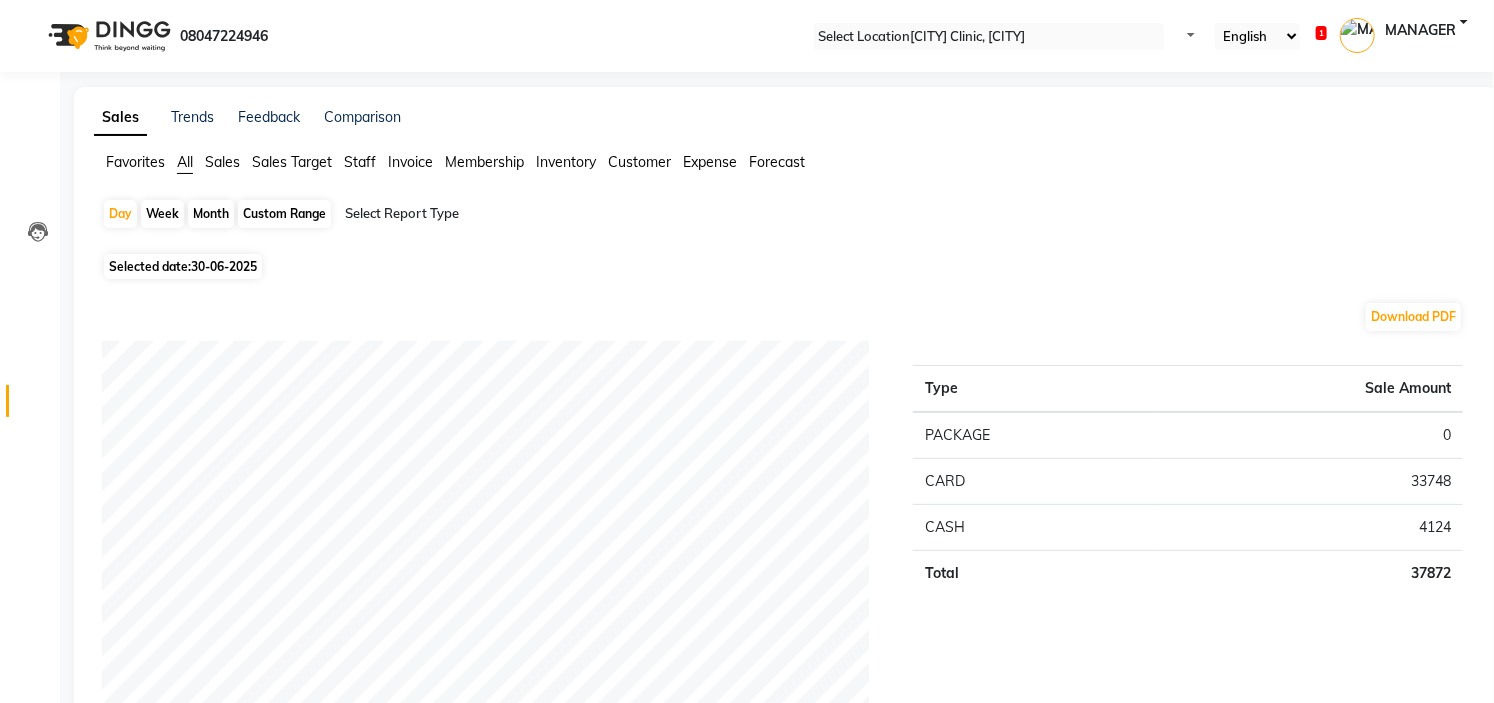 click on "33748" at bounding box center (1311, 435) 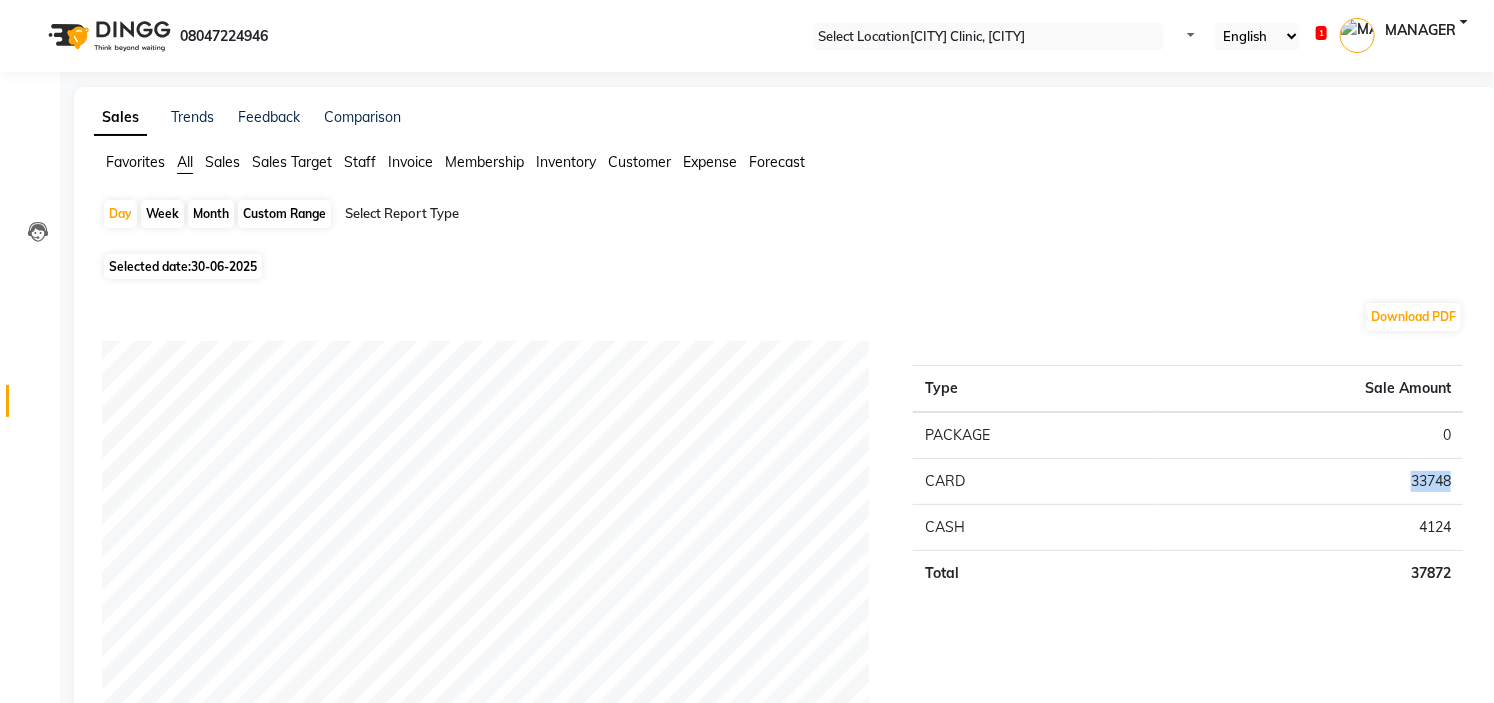 click on "33748" at bounding box center [1311, 435] 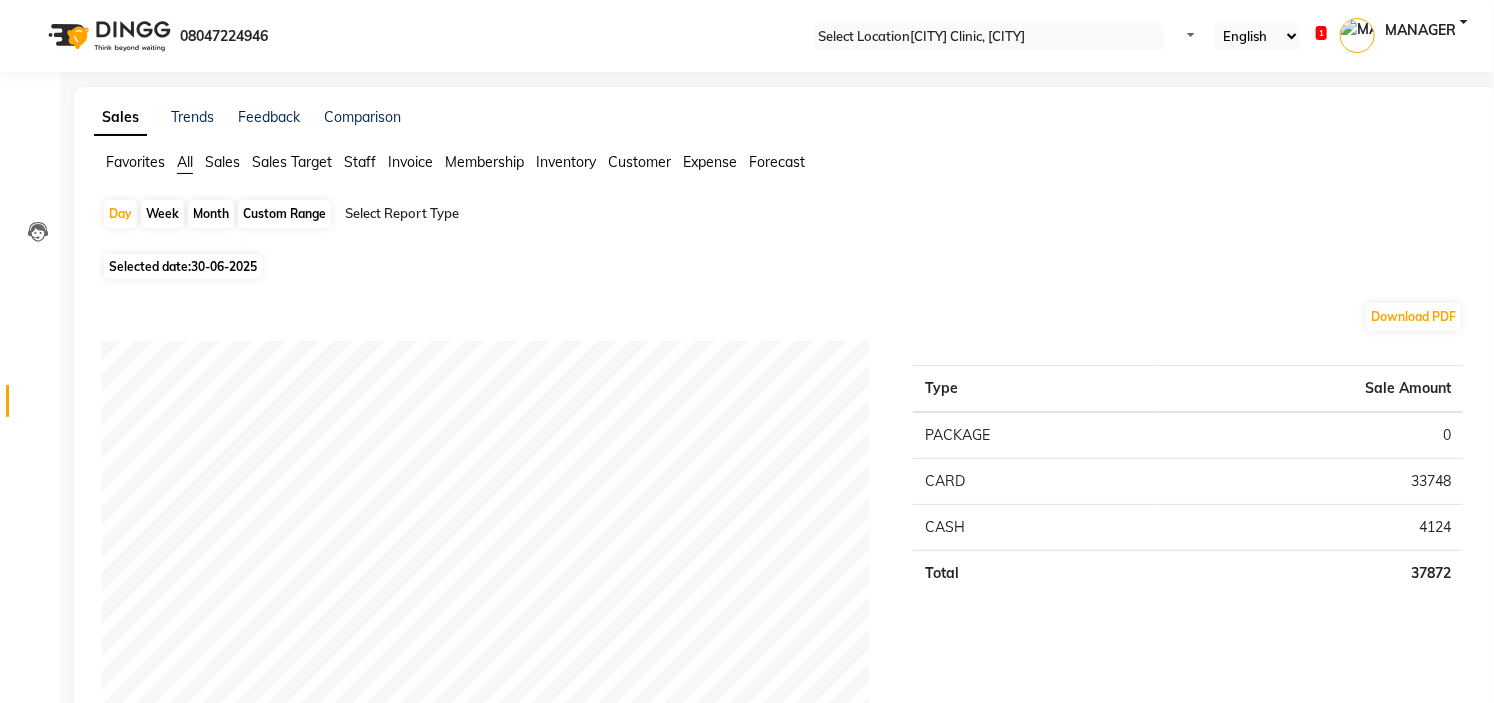 click on "4124" at bounding box center [1311, 435] 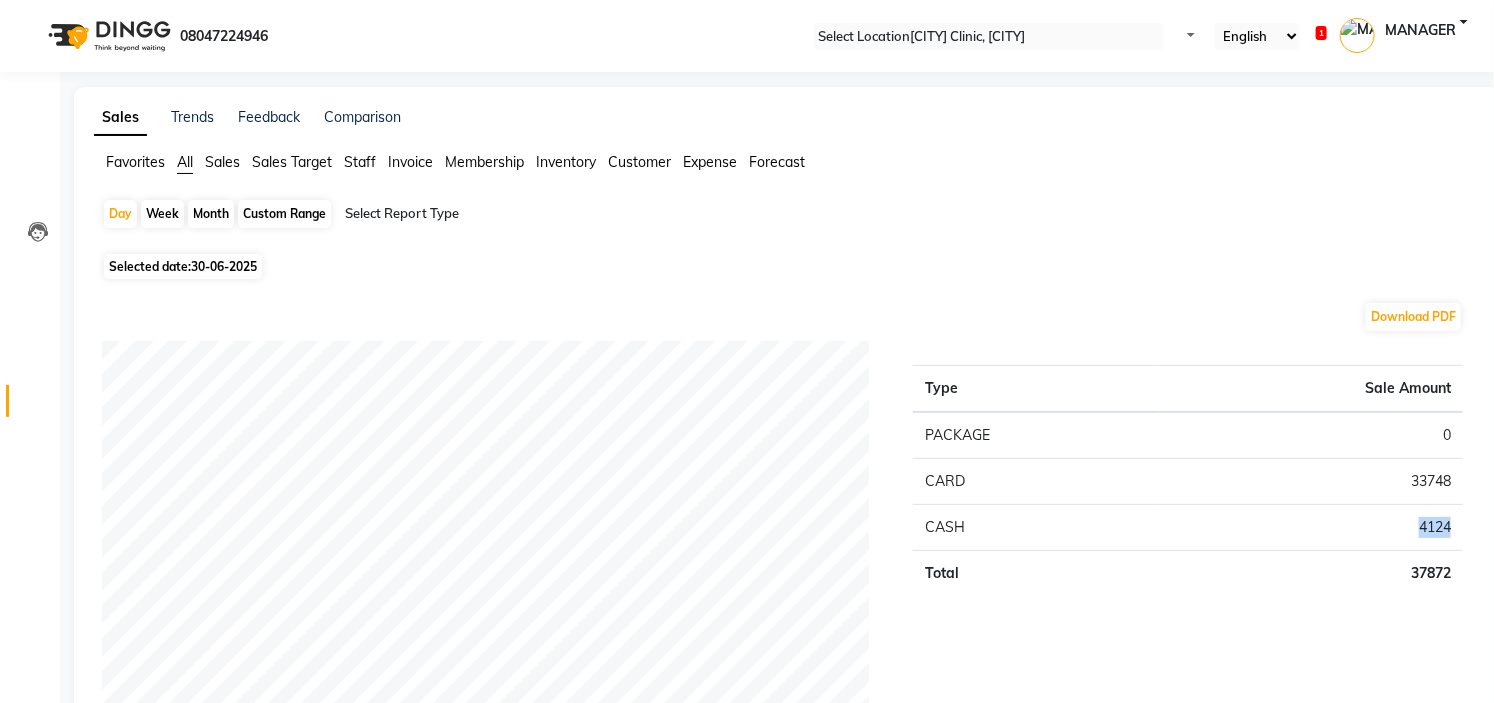 click on "4124" at bounding box center [1311, 435] 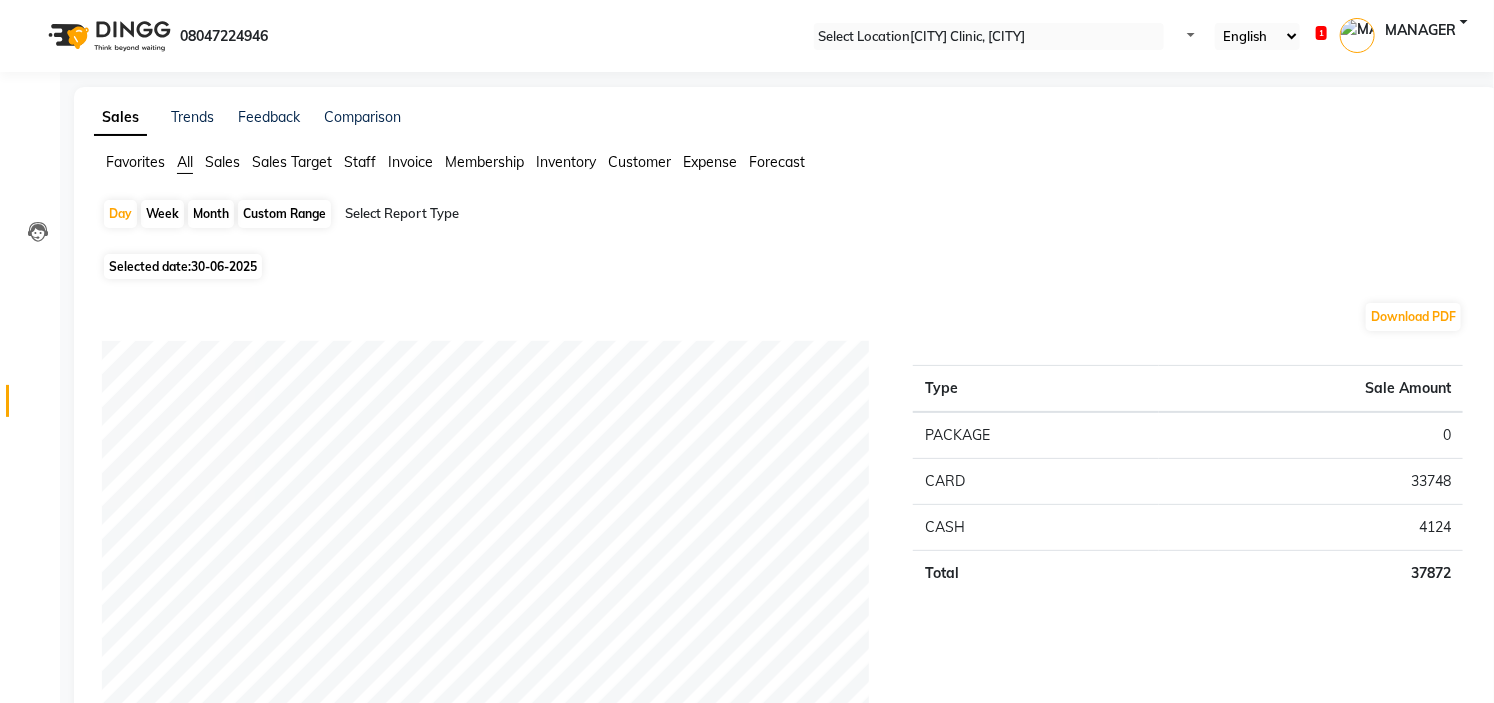 click on "Staff" at bounding box center (135, 162) 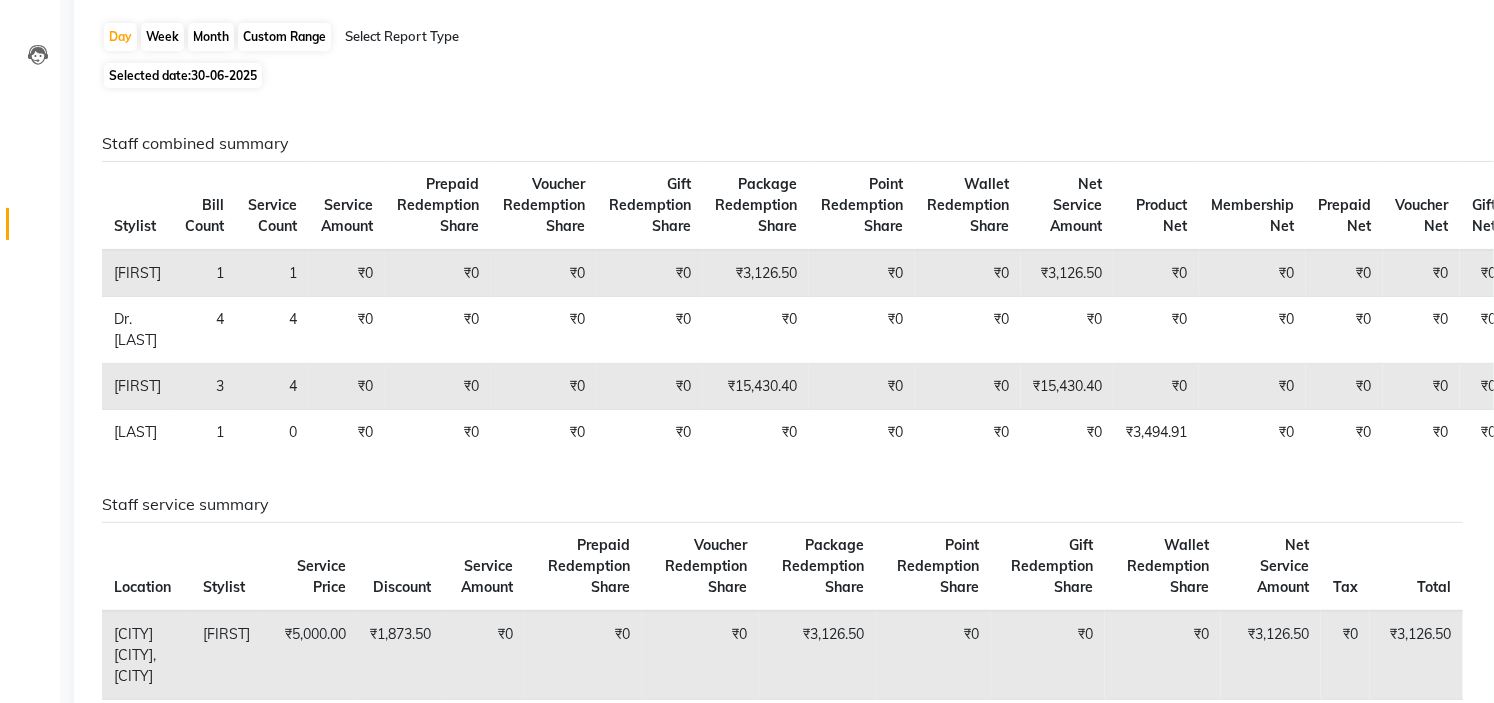 scroll, scrollTop: 222, scrollLeft: 0, axis: vertical 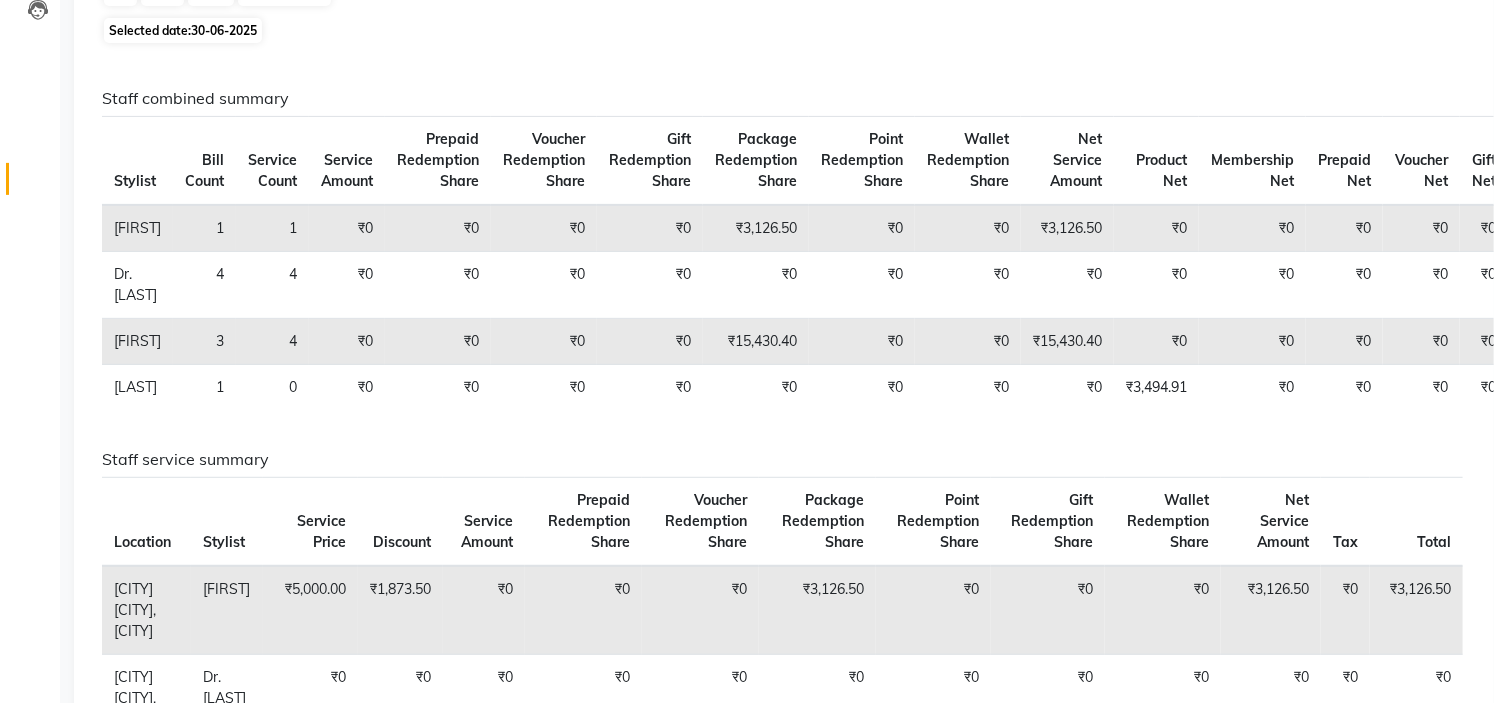 click on "₹3,126.50" at bounding box center [756, 228] 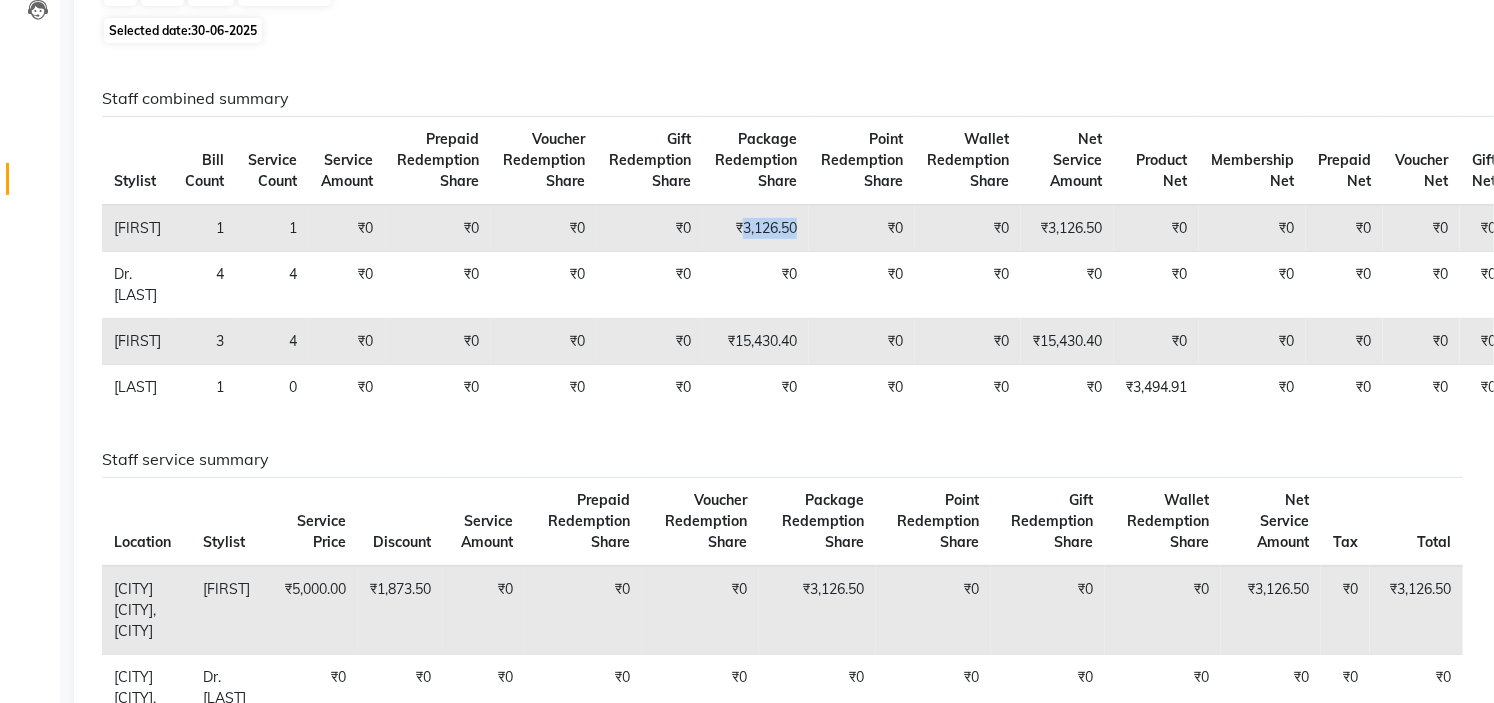 click on "₹3,126.50" at bounding box center [756, 228] 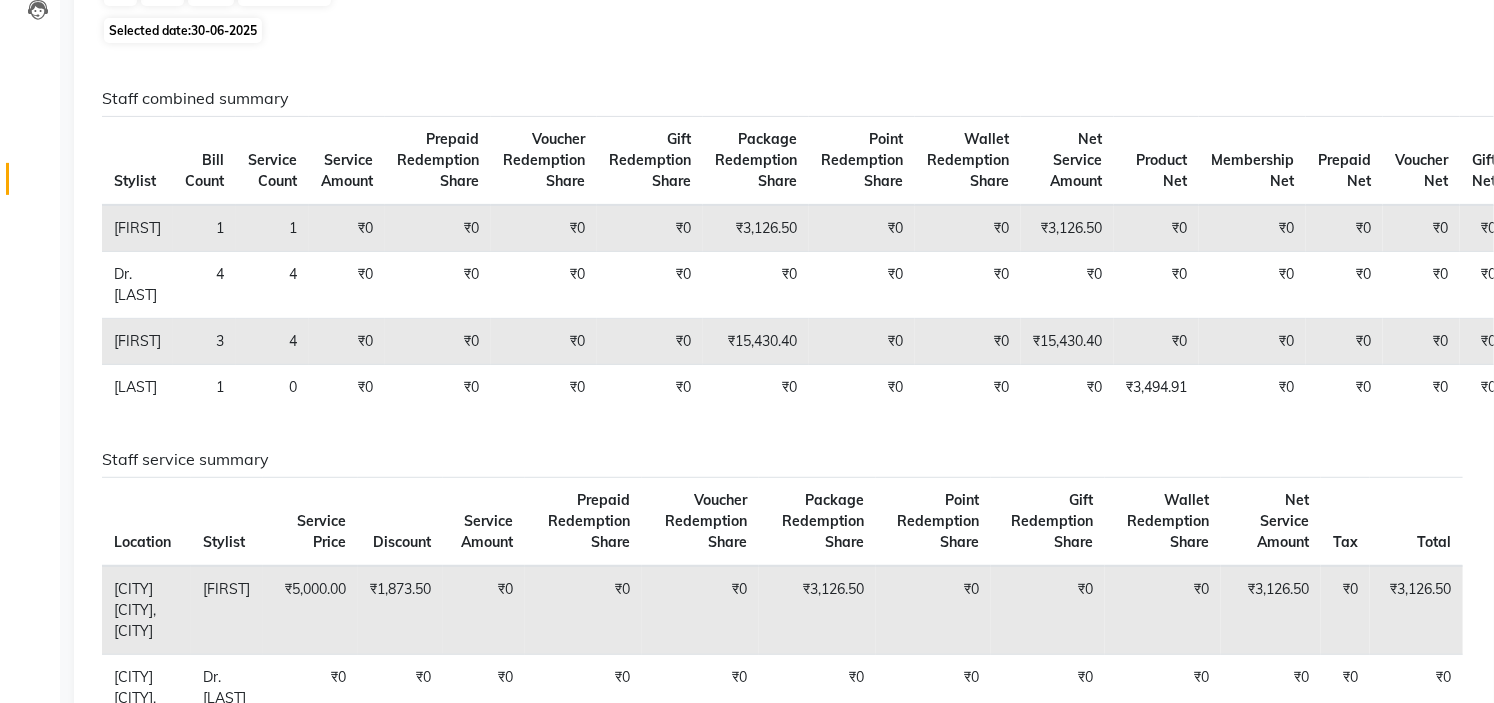 click on "₹15,430.40" at bounding box center [756, 228] 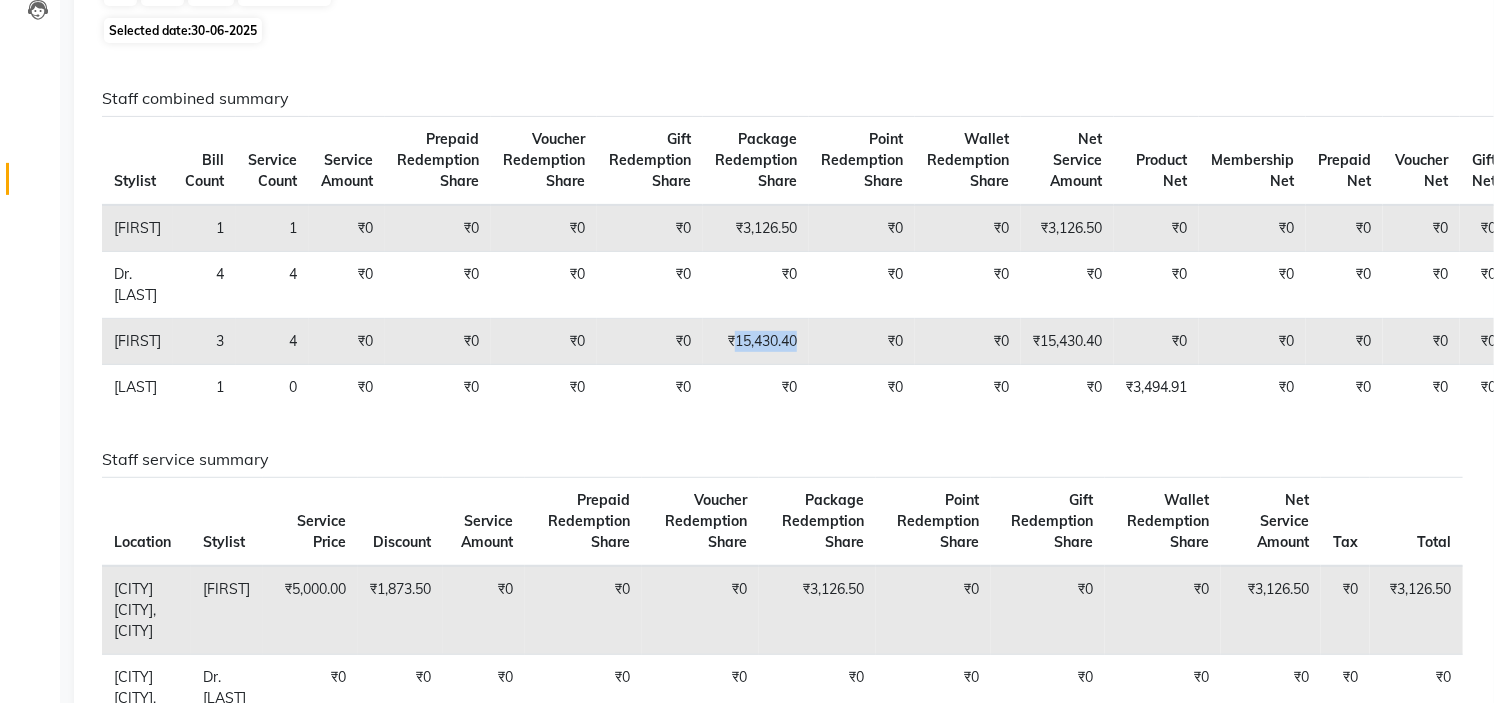 click on "₹15,430.40" at bounding box center (756, 228) 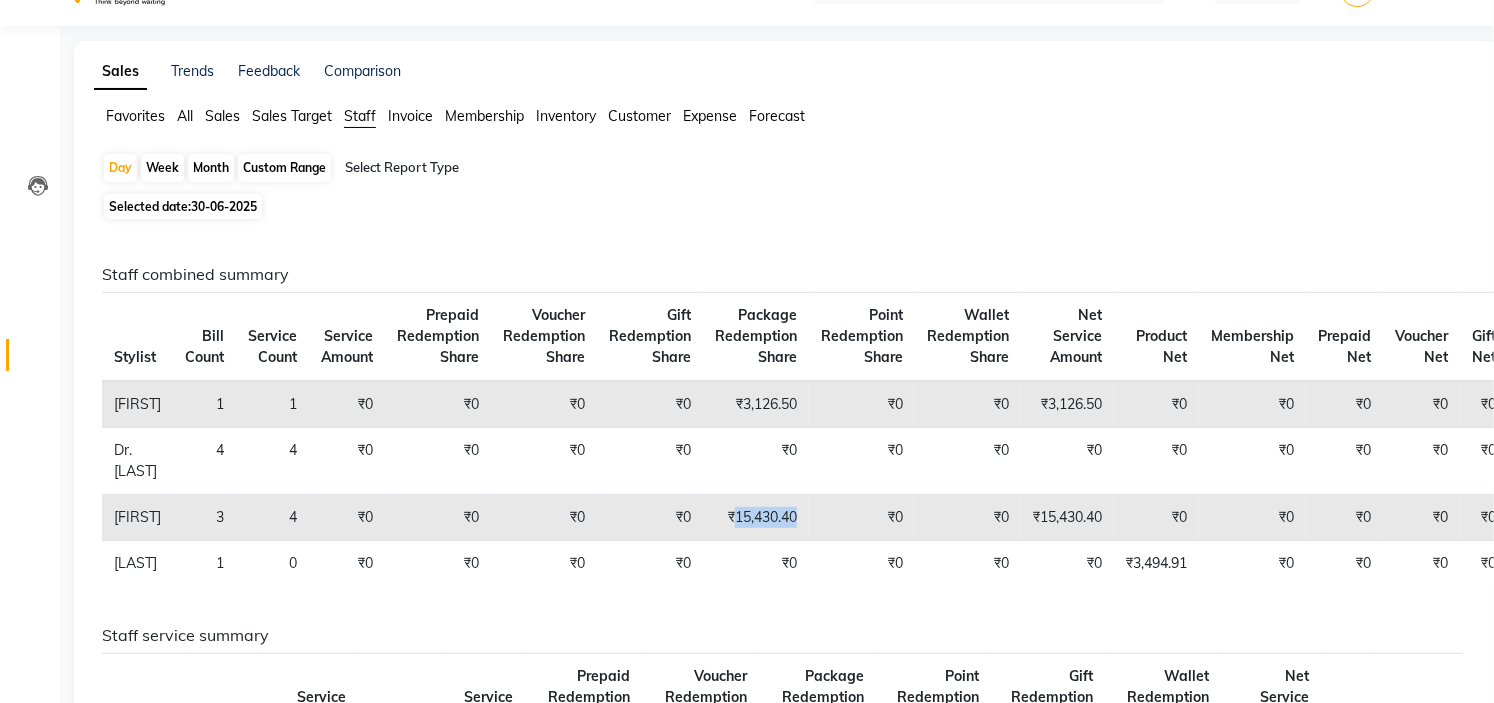 scroll, scrollTop: 0, scrollLeft: 0, axis: both 